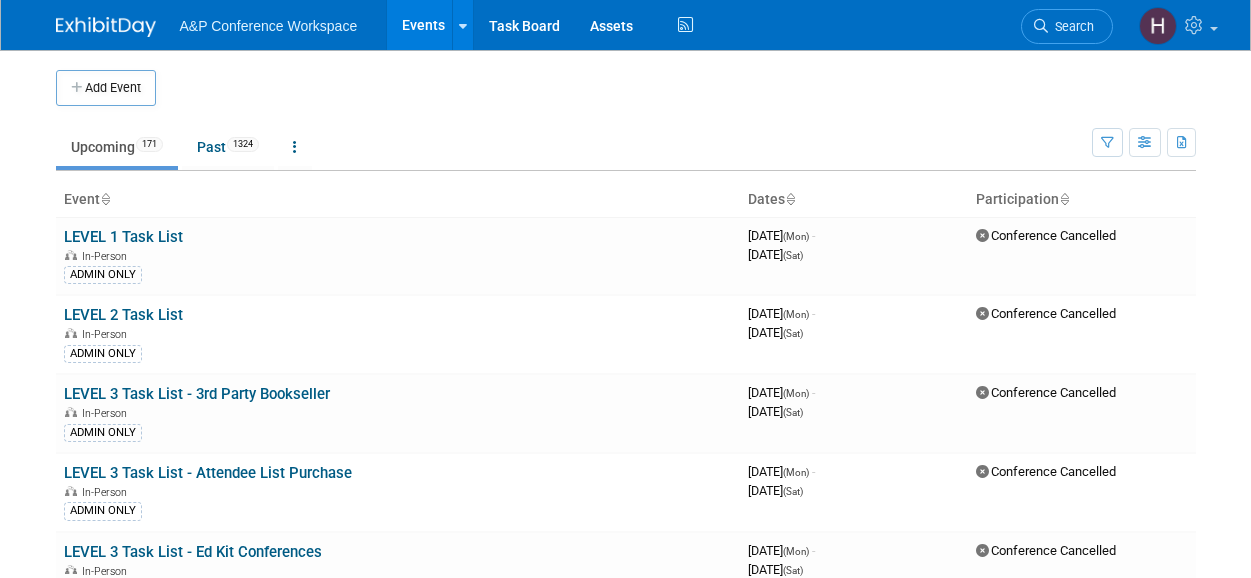 scroll, scrollTop: 0, scrollLeft: 0, axis: both 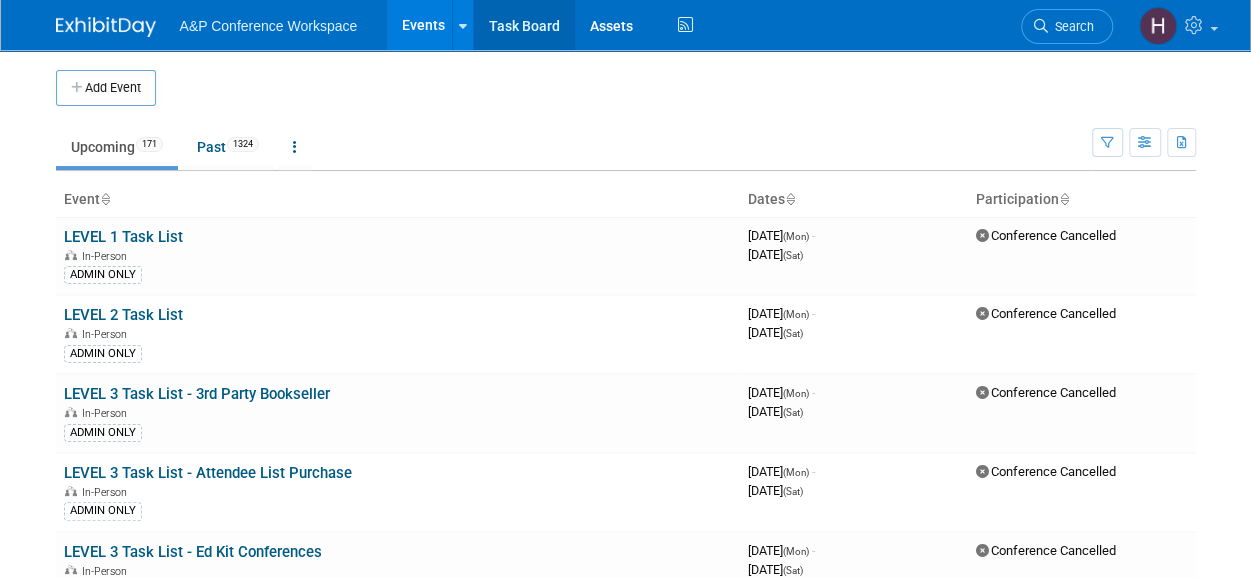 click on "Task Board" at bounding box center [524, 25] 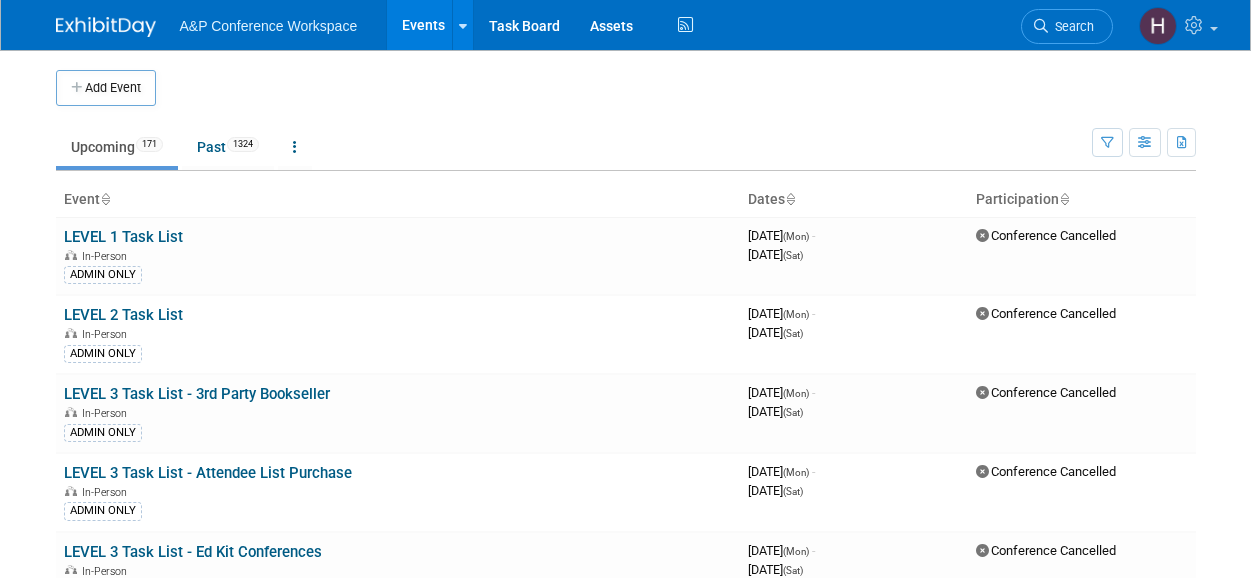 scroll, scrollTop: 0, scrollLeft: 0, axis: both 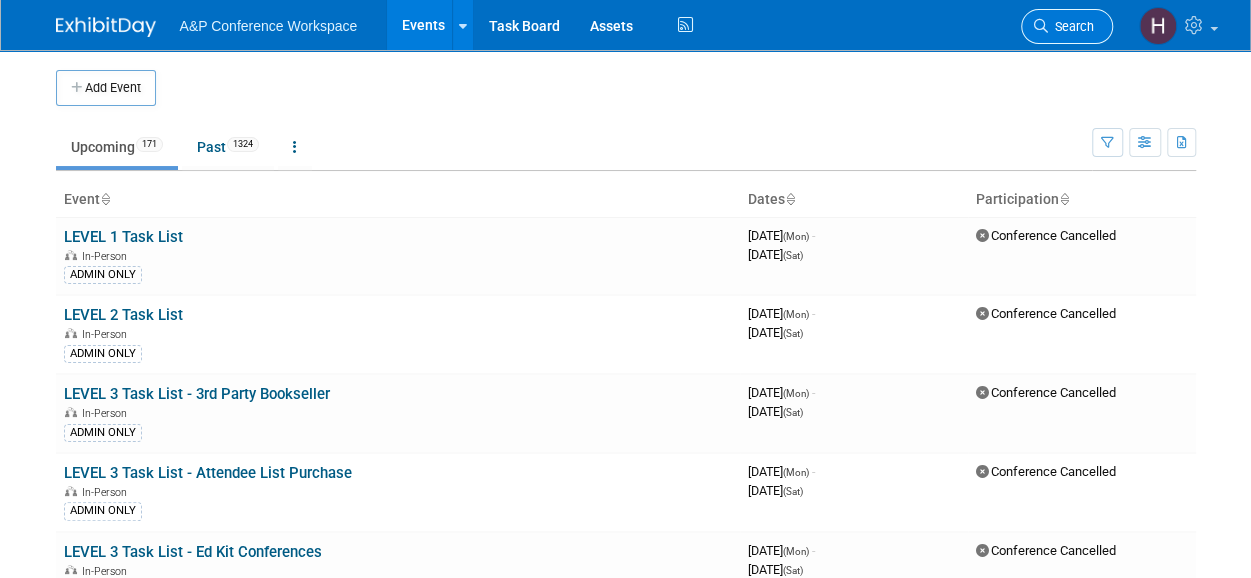 click on "Search" at bounding box center [1067, 26] 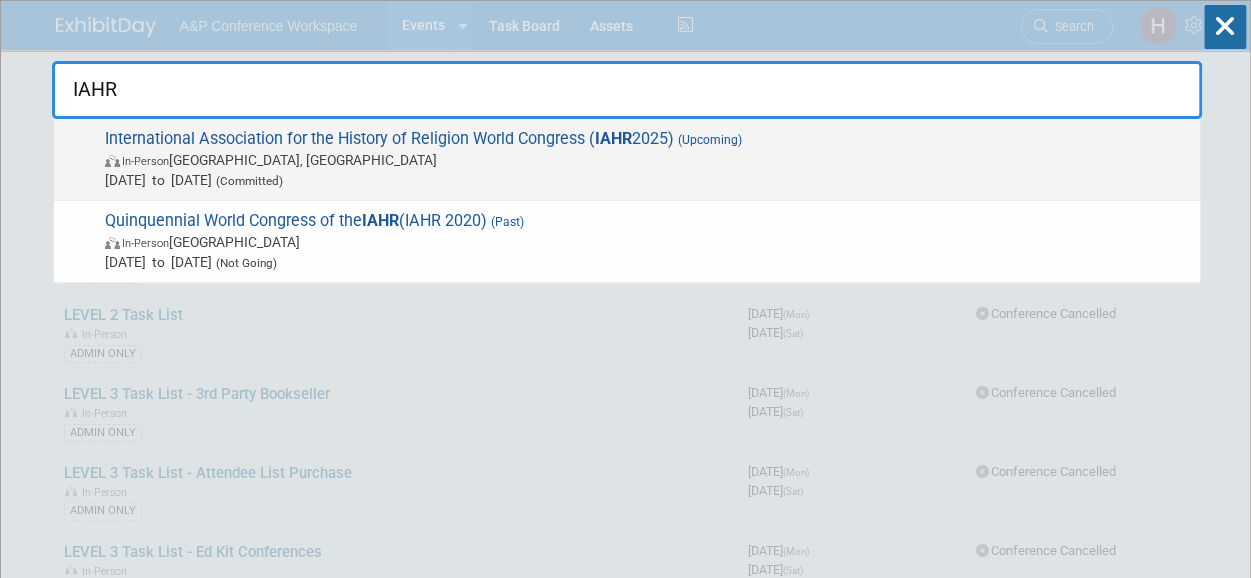 type on "IAHR" 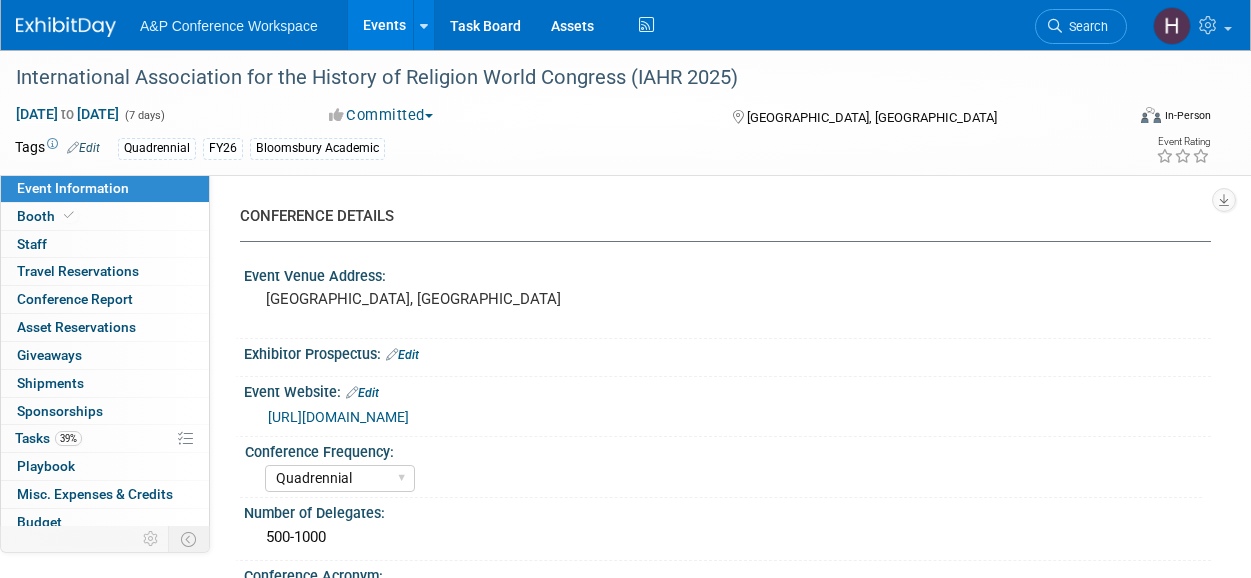 select on "Quadrennial" 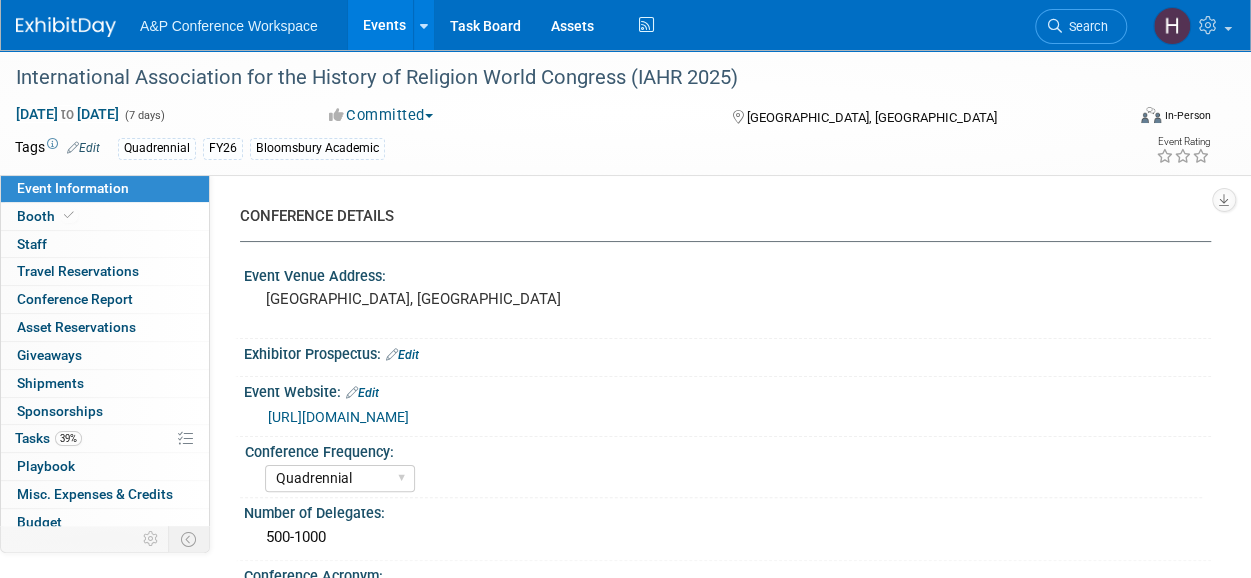 scroll, scrollTop: 0, scrollLeft: 0, axis: both 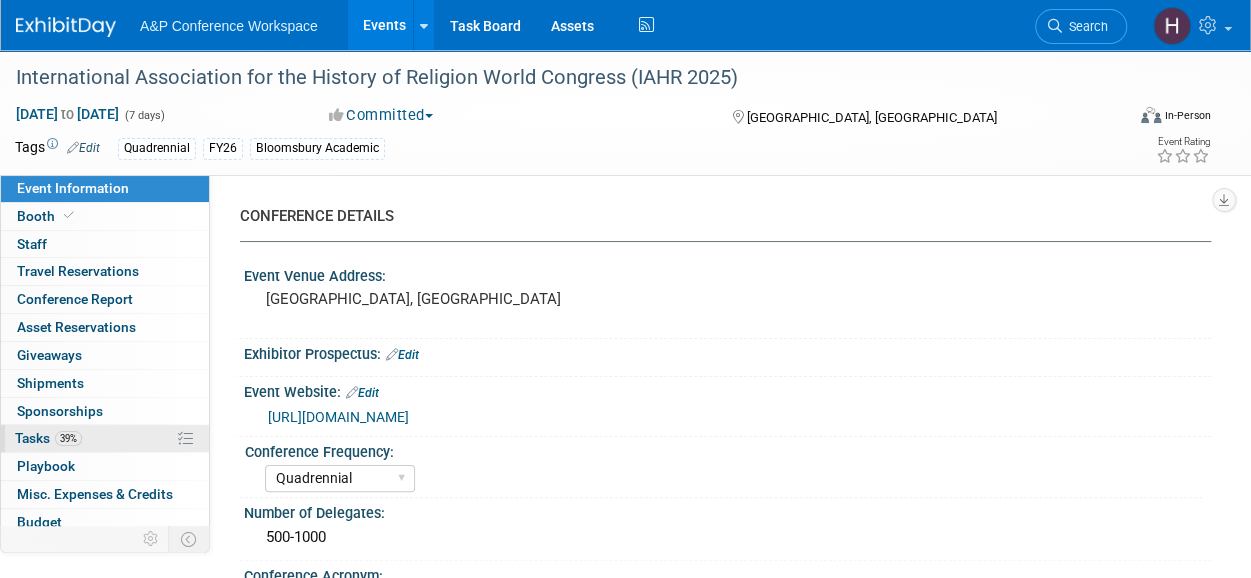 click on "39%
Tasks 39%" at bounding box center [105, 438] 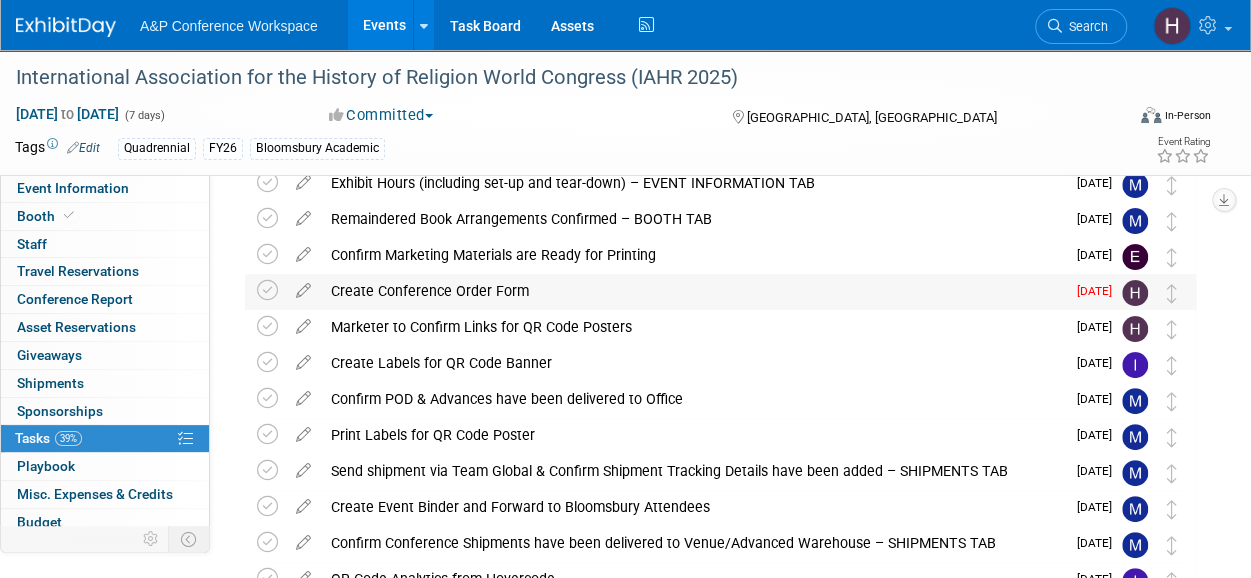 scroll, scrollTop: 96, scrollLeft: 0, axis: vertical 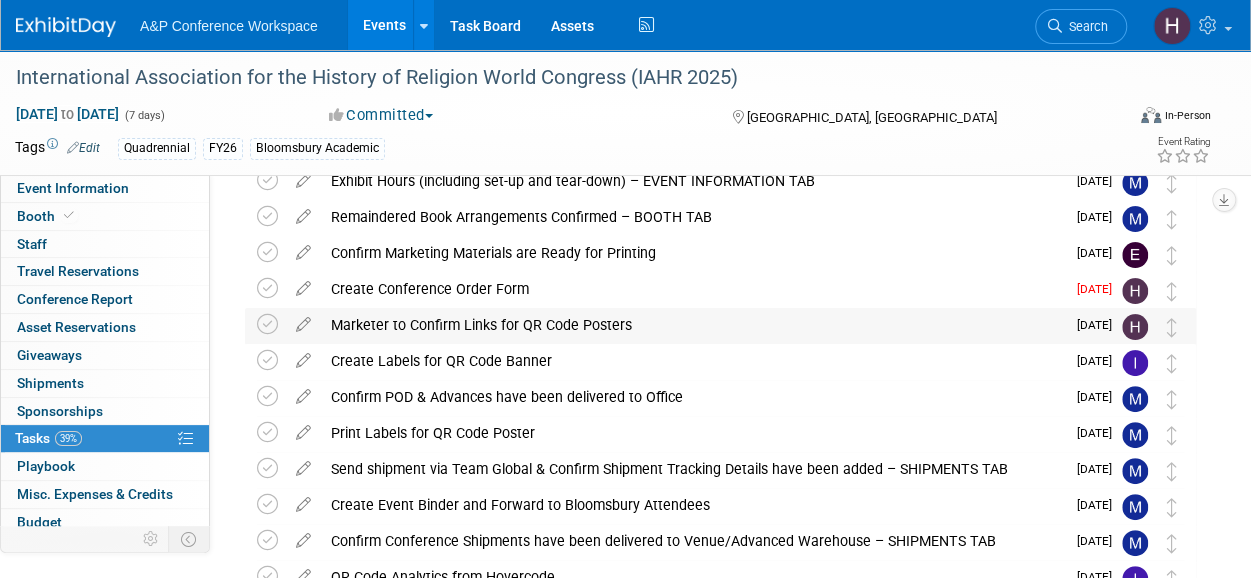 click on "Marketer to Confirm Links for QR Code Posters" at bounding box center [693, 325] 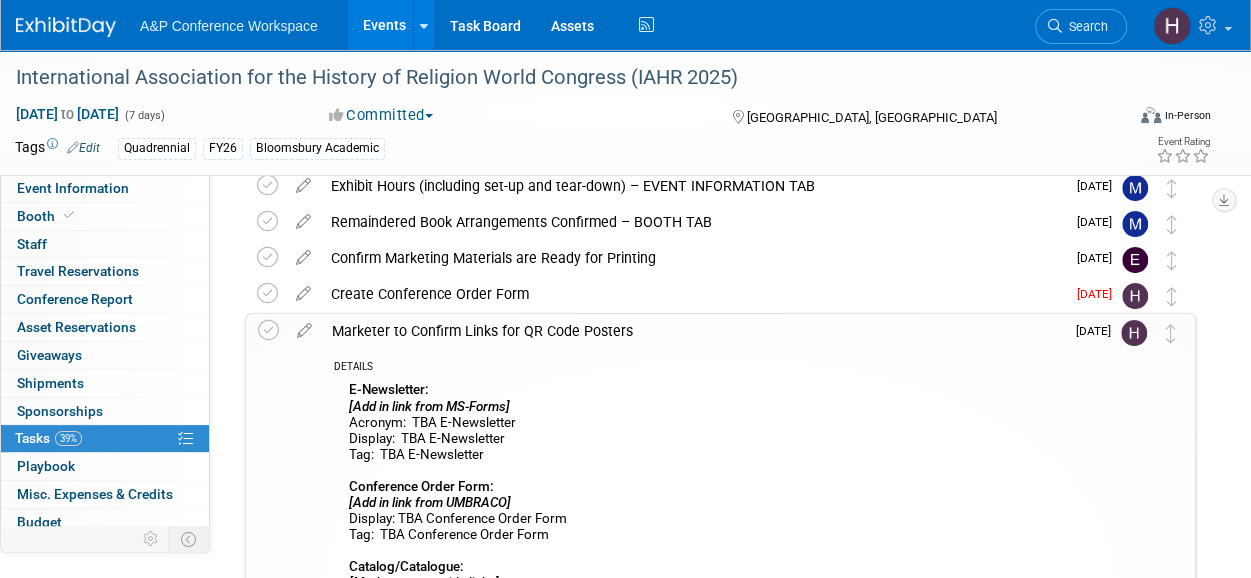 scroll, scrollTop: 90, scrollLeft: 0, axis: vertical 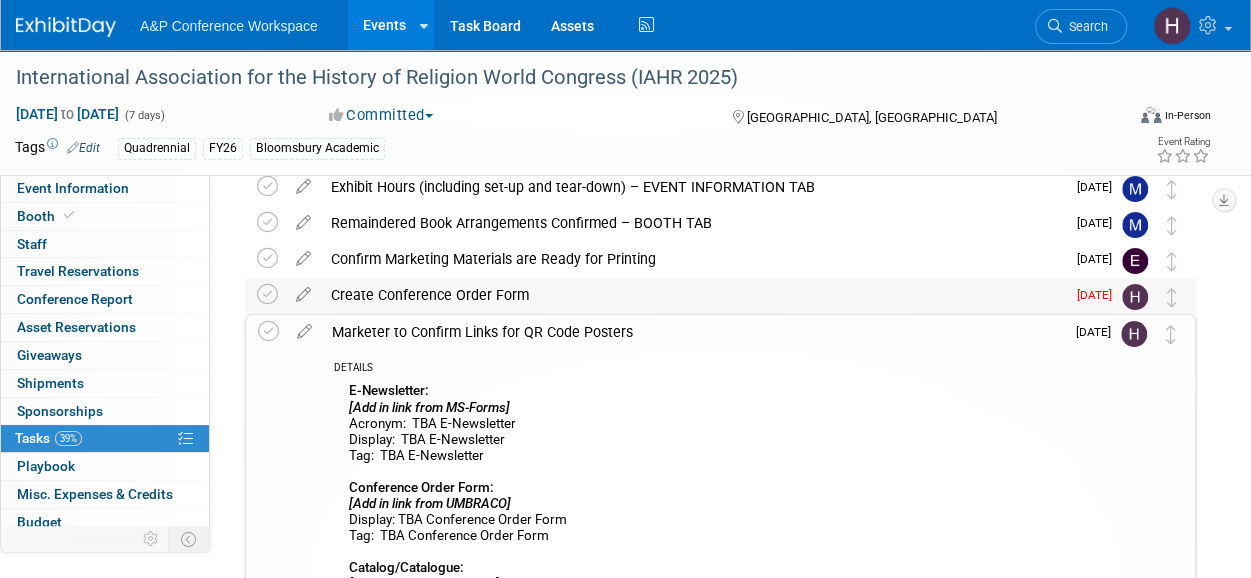 click on "Create Conference Order Form" at bounding box center (693, 295) 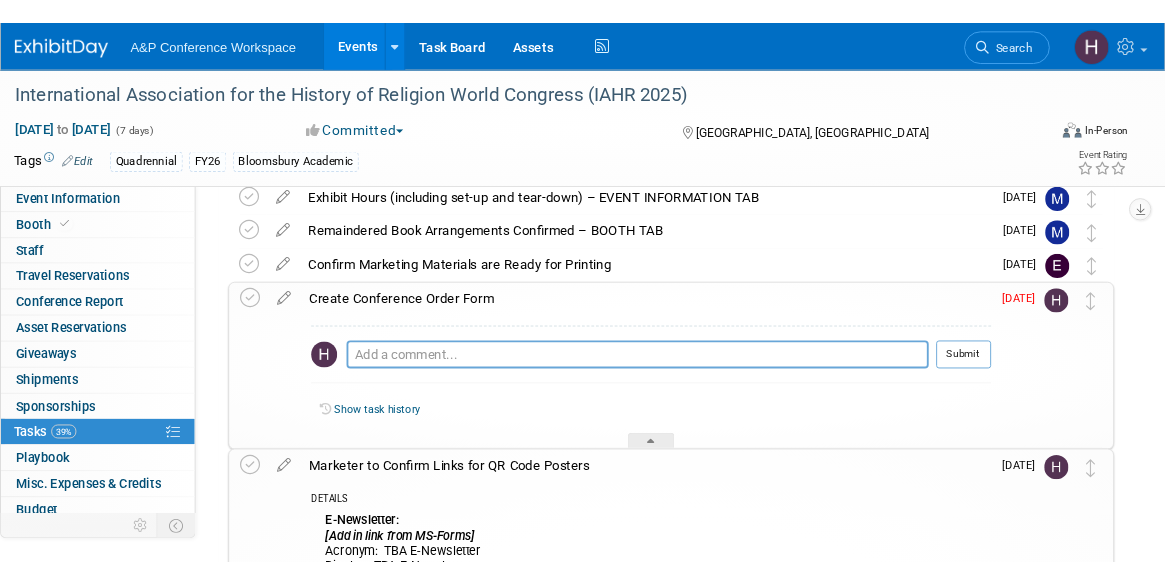 scroll, scrollTop: 0, scrollLeft: 0, axis: both 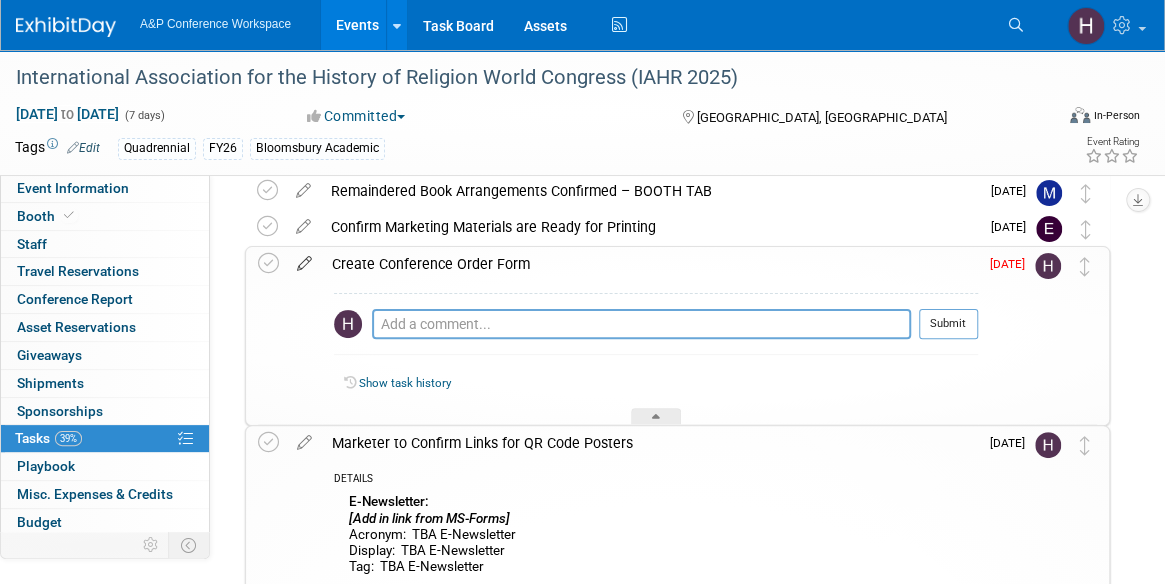 click at bounding box center [304, 259] 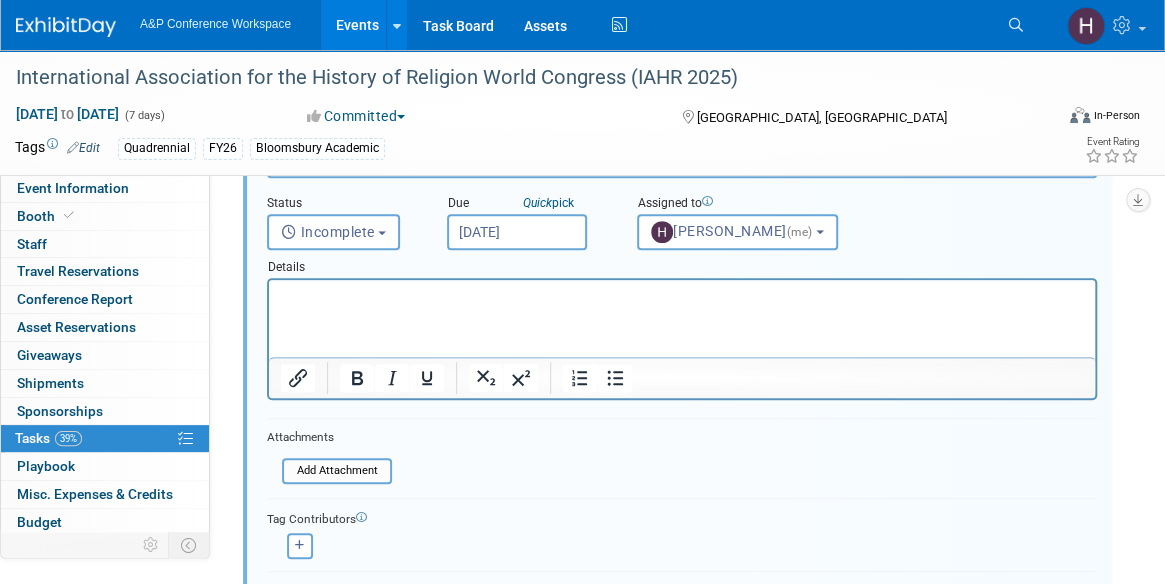 scroll, scrollTop: 264, scrollLeft: 0, axis: vertical 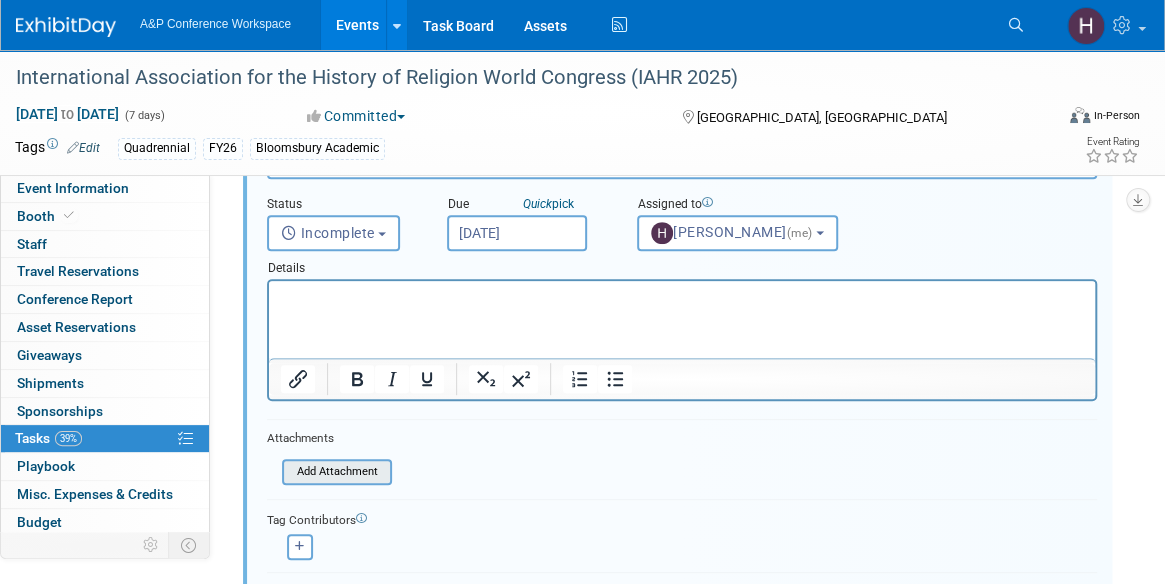 click at bounding box center (288, 472) 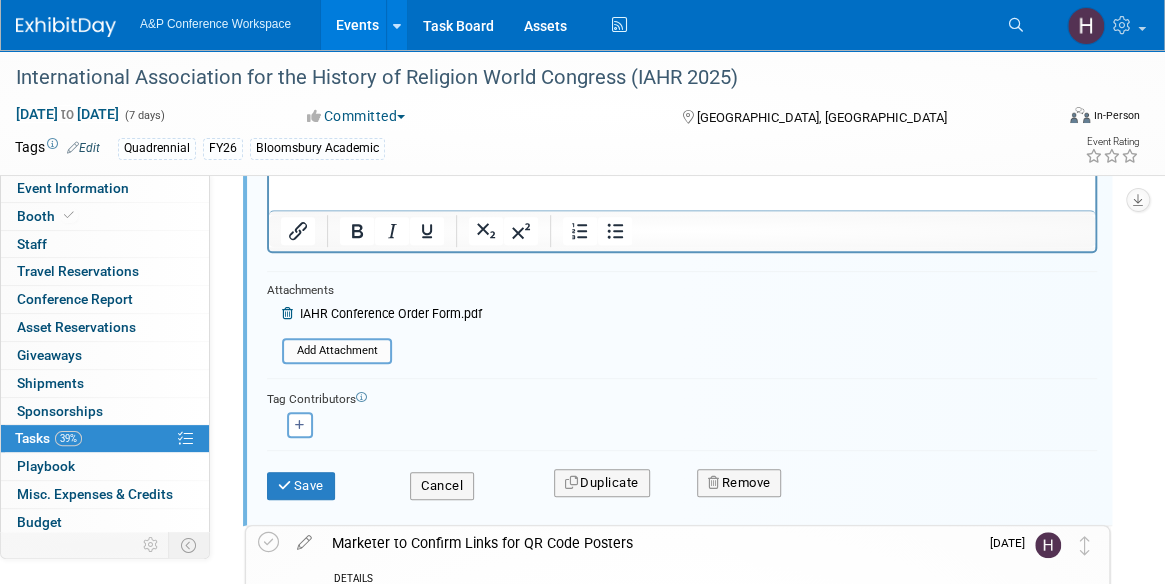 scroll, scrollTop: 414, scrollLeft: 0, axis: vertical 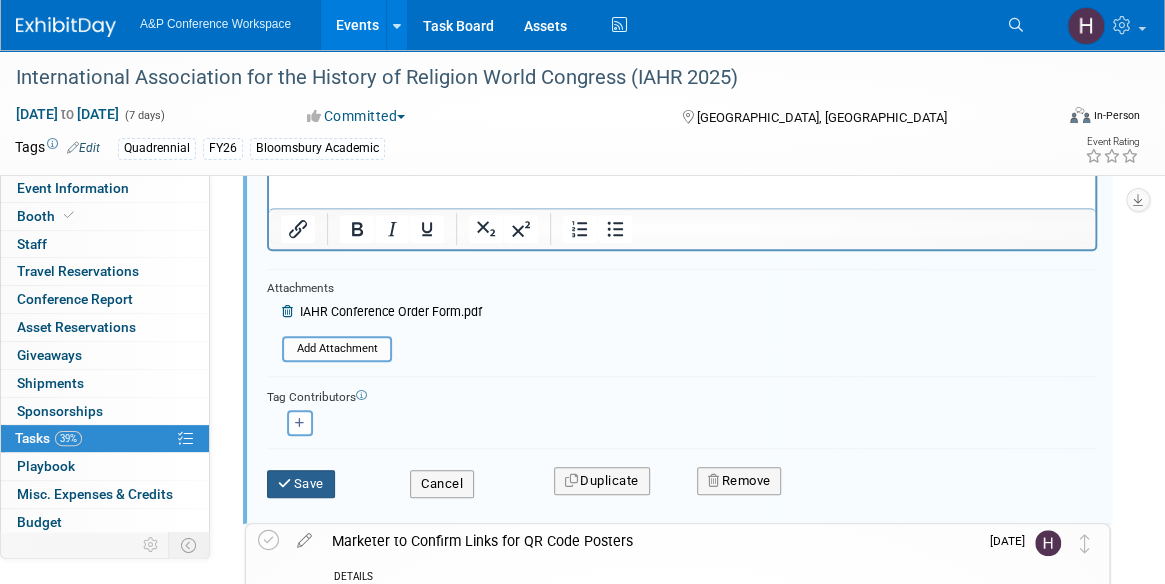 click on "Save" at bounding box center [301, 484] 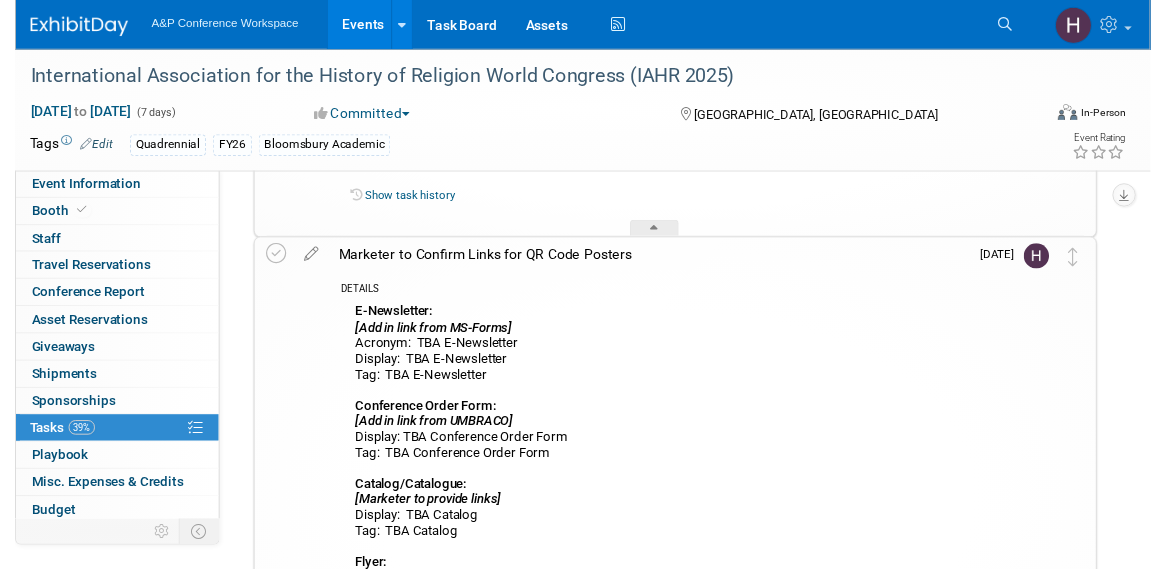 scroll, scrollTop: 369, scrollLeft: 0, axis: vertical 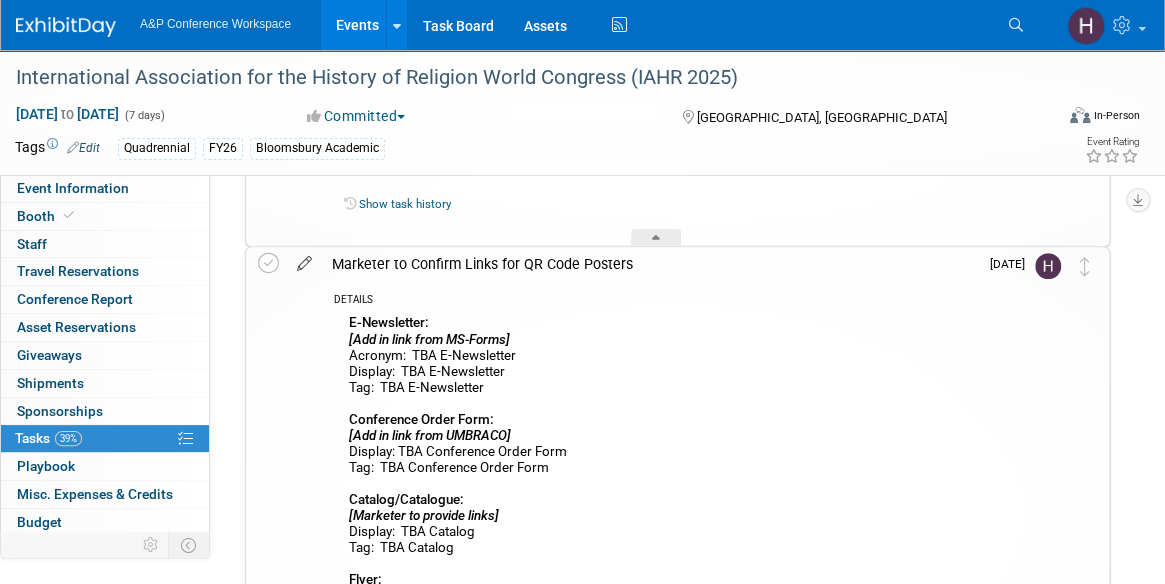 click at bounding box center (304, 259) 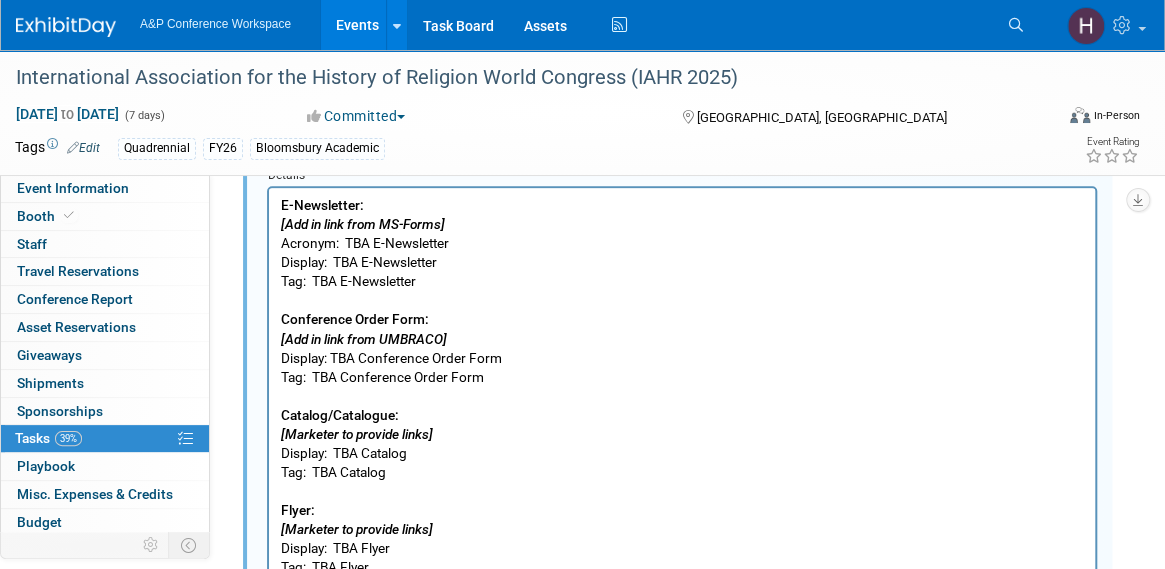 scroll, scrollTop: 605, scrollLeft: 0, axis: vertical 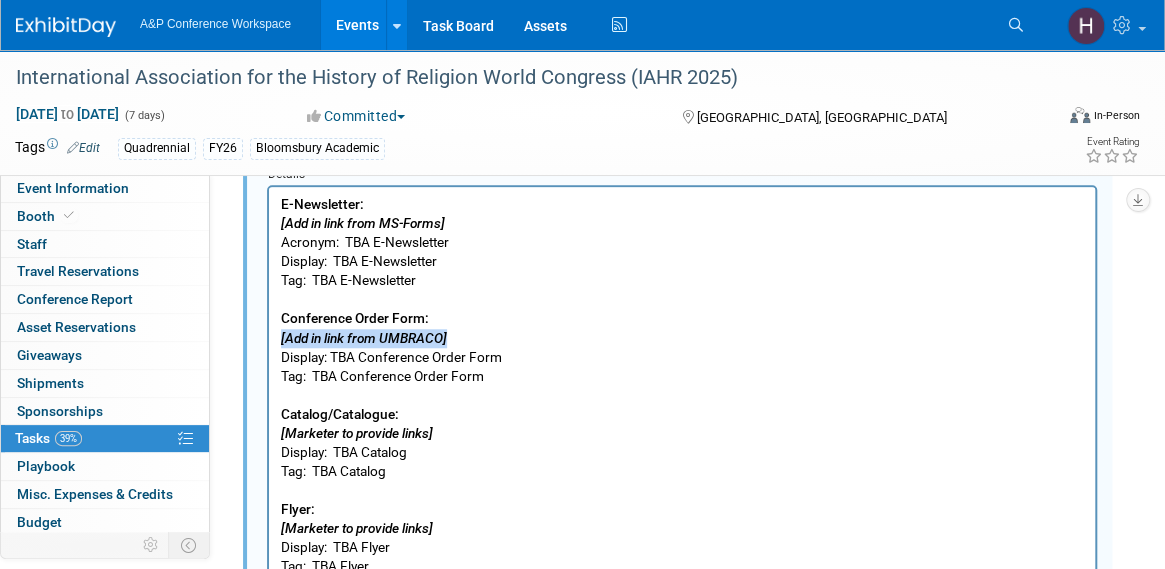 drag, startPoint x: 463, startPoint y: 337, endPoint x: 257, endPoint y: 334, distance: 206.02185 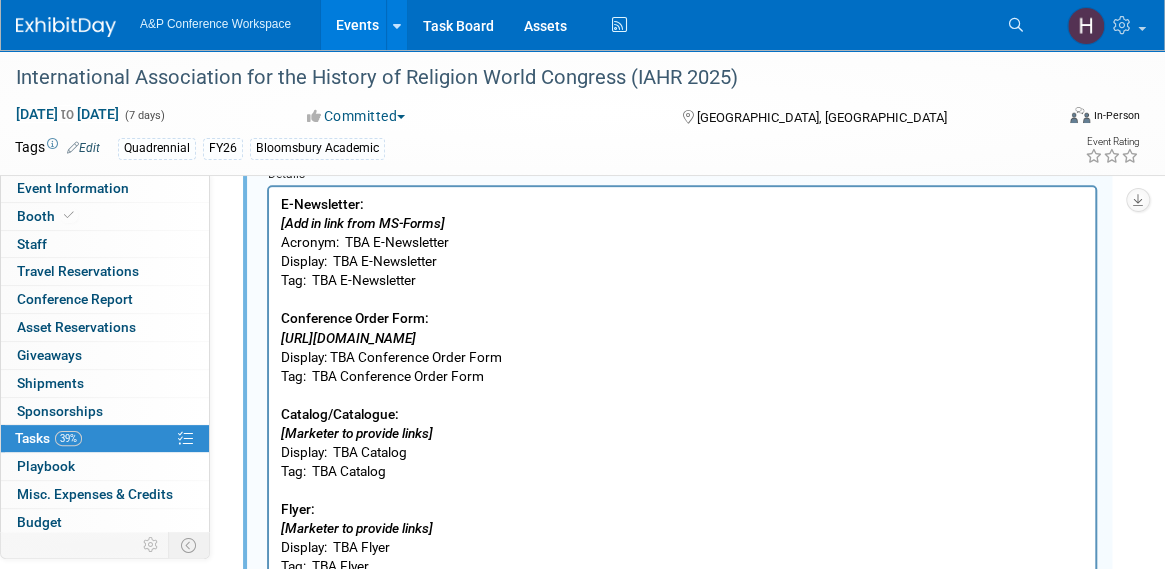 drag, startPoint x: 752, startPoint y: 342, endPoint x: 253, endPoint y: 334, distance: 499.06412 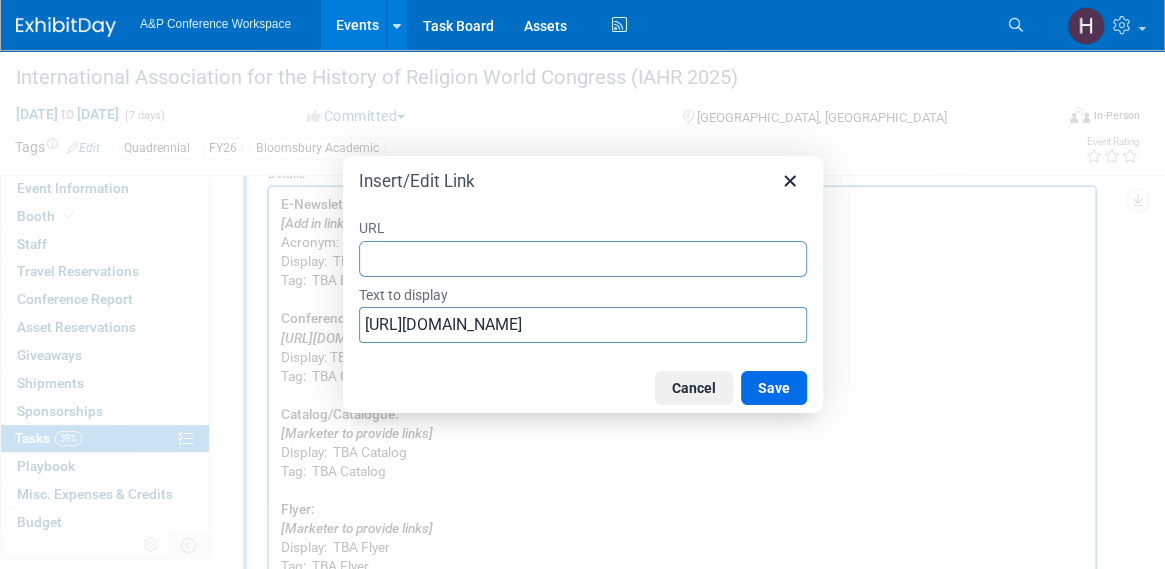 type on "https://www.bloomsbury.com/media/hesdg3ke/iahr-conference-order-form.pdf" 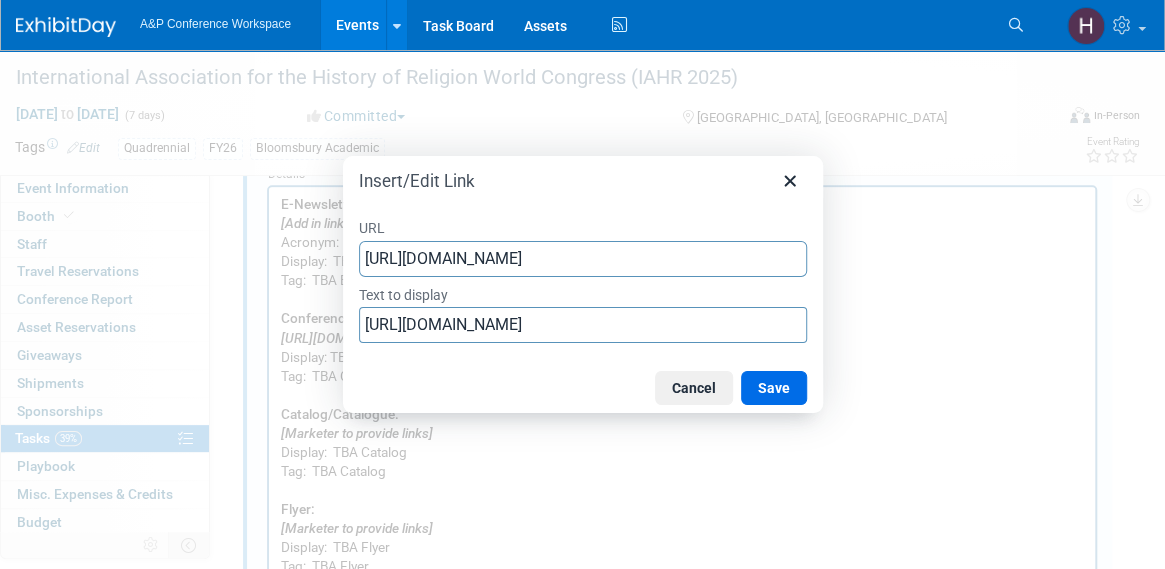 scroll, scrollTop: 0, scrollLeft: 128, axis: horizontal 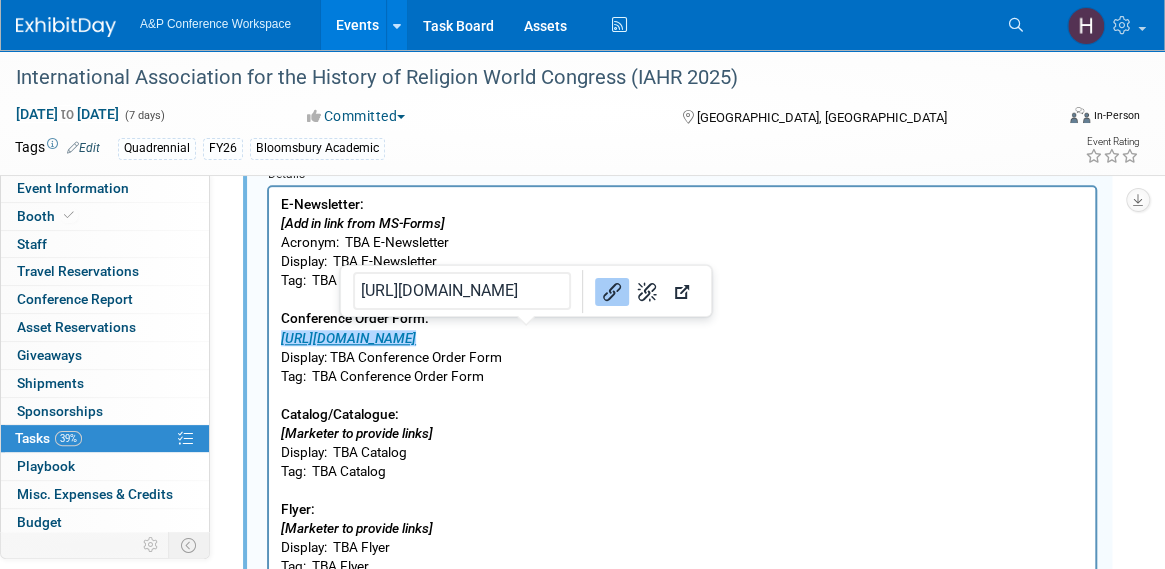 click on "E-Newsletter: [Add in link from MS-Forms] Acronym:  TBA E-Newsletter Display:  TBA E-Newsletter Tag:  TBA E-Newsletter Conference Order Form: https://www.bloomsbury.com/media/hesdg3ke/iahr-conference-order-form.pdf Display: TBA Conference Order Form Tag:  TBA Conference Order Form Catalog/Catalogue: [Marketer to provide links] Display:  TBA Catalog Tag:  TBA Catalog Flyer: [Marketer to provide links] Display:  TBA Flyer Tag:  TBA Flyer" at bounding box center (682, 386) 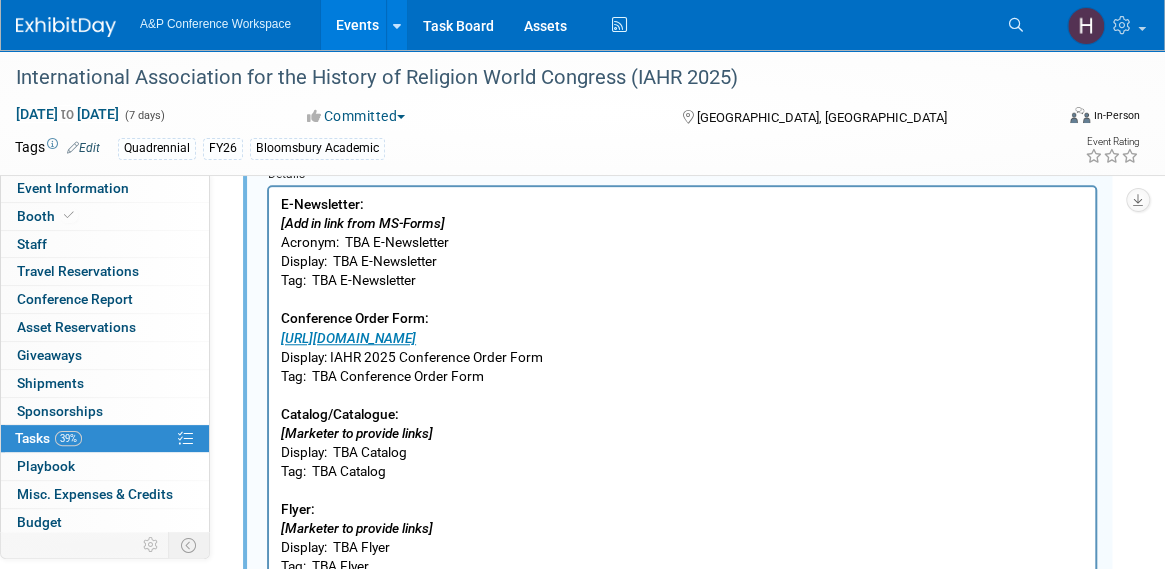 click on "E-Newsletter: [Add in link from MS-Forms] Acronym:  TBA E-Newsletter Display:  TBA E-Newsletter Tag:  TBA E-Newsletter Conference Order Form: https://www.bloomsbury.com/media/hesdg3ke/iahr-conference-order-form.pdf Display: IAHR 2025 Conference Order Form Tag:  TBA Conference Order Form Catalog/Catalogue: [Marketer to provide links] Display:  TBA Catalog Tag:  TBA Catalog Flyer: [Marketer to provide links] Display:  TBA Flyer Tag:  TBA Flyer" at bounding box center [682, 386] 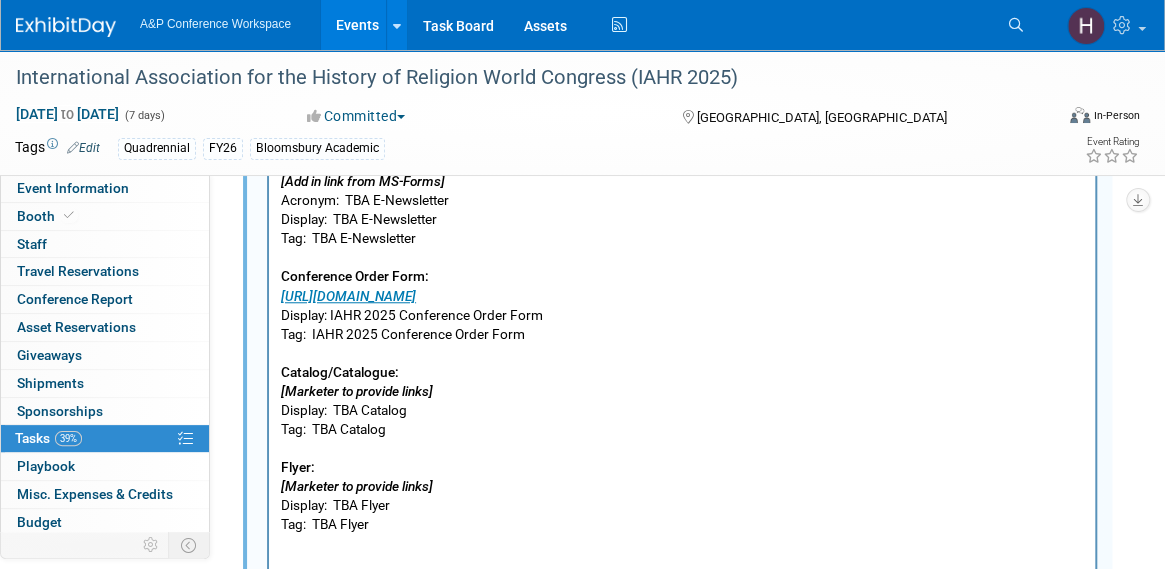 scroll, scrollTop: 605, scrollLeft: 0, axis: vertical 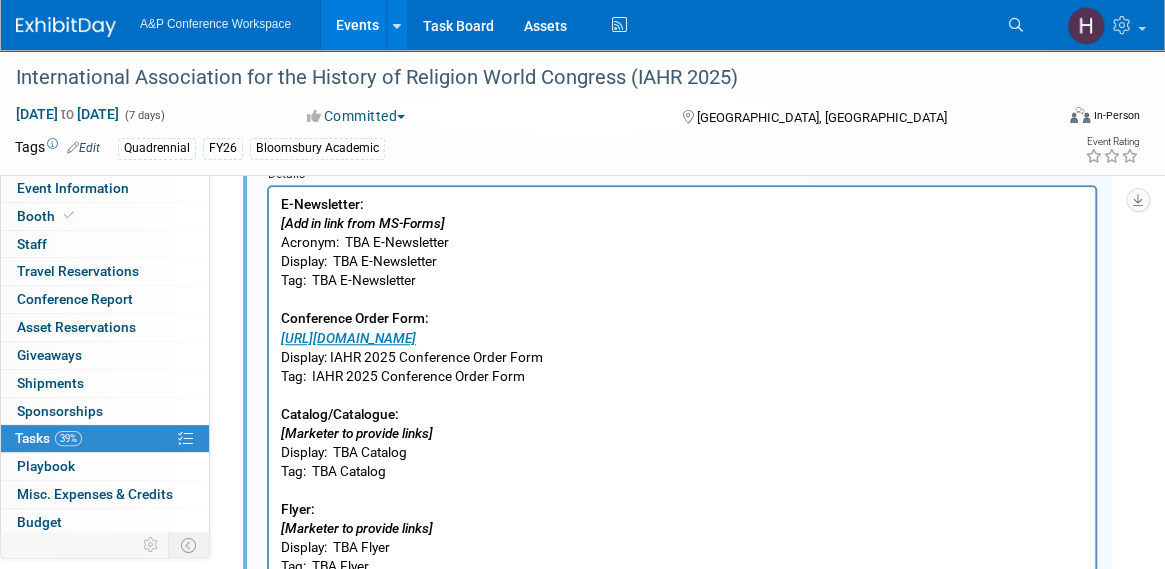 click on "E-Newsletter: [Add in link from MS-Forms] Acronym:  TBA E-Newsletter Display:  TBA E-Newsletter Tag:  TBA E-Newsletter Conference Order Form: https://www.bloomsbury.com/media/hesdg3ke/iahr-conference-order-form.pdf Display: IAHR 2025 Conference Order Form Tag:  IAHR 2025 Conference Order Form Catalog/Catalogue: [Marketer to provide links] Display:  TBA Catalog Tag:  TBA Catalog Flyer: [Marketer to provide links] Display:  TBA Flyer Tag:  TBA Flyer" at bounding box center (682, 386) 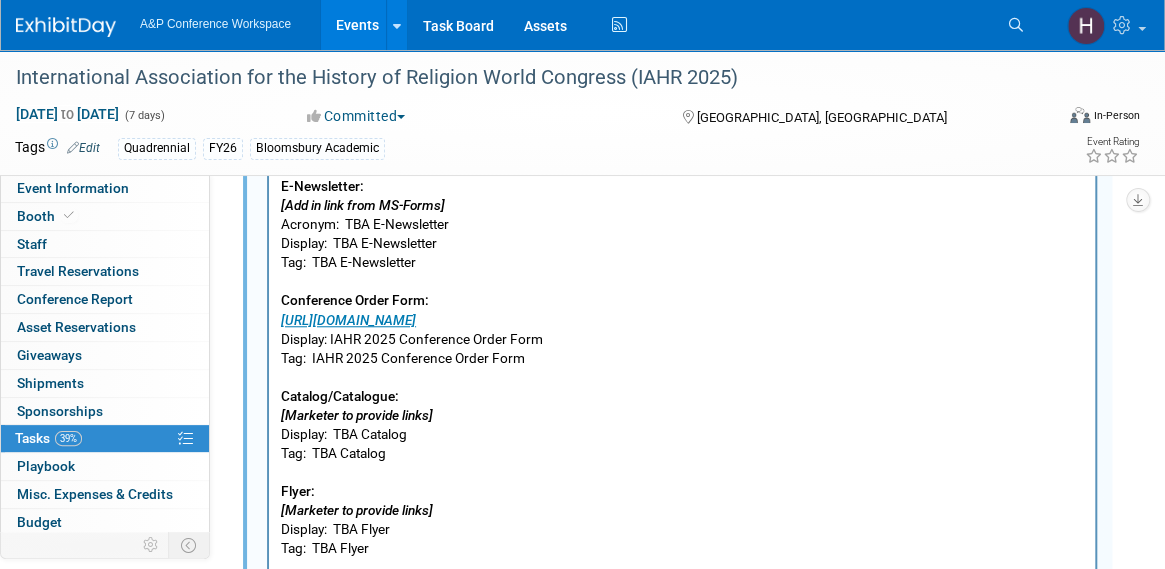scroll, scrollTop: 608, scrollLeft: 0, axis: vertical 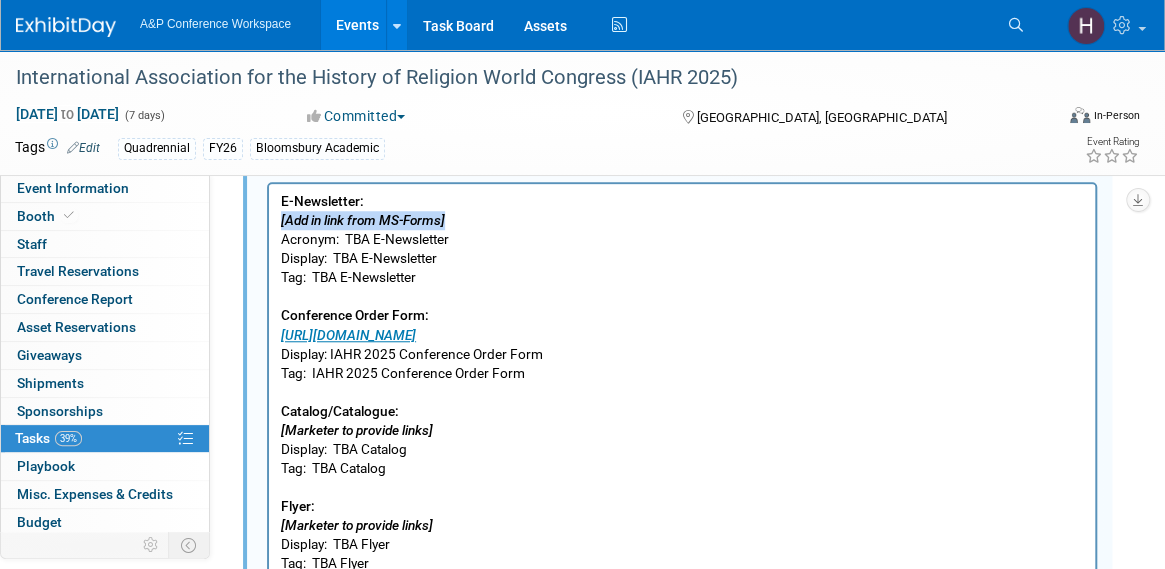 drag, startPoint x: 459, startPoint y: 221, endPoint x: 277, endPoint y: 229, distance: 182.17574 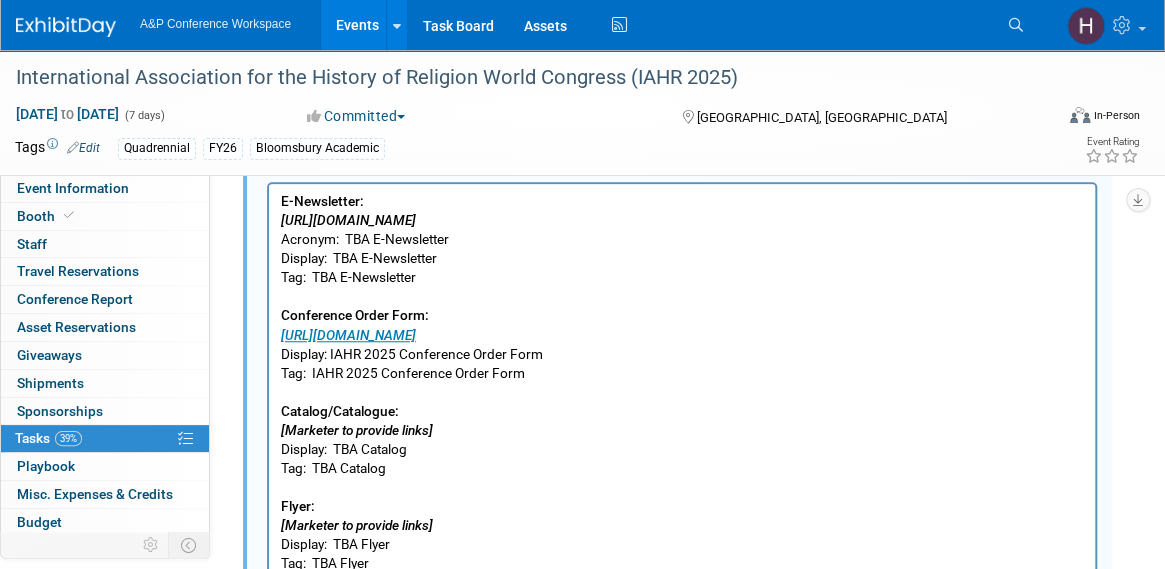 drag, startPoint x: 748, startPoint y: 217, endPoint x: 261, endPoint y: 219, distance: 487.00412 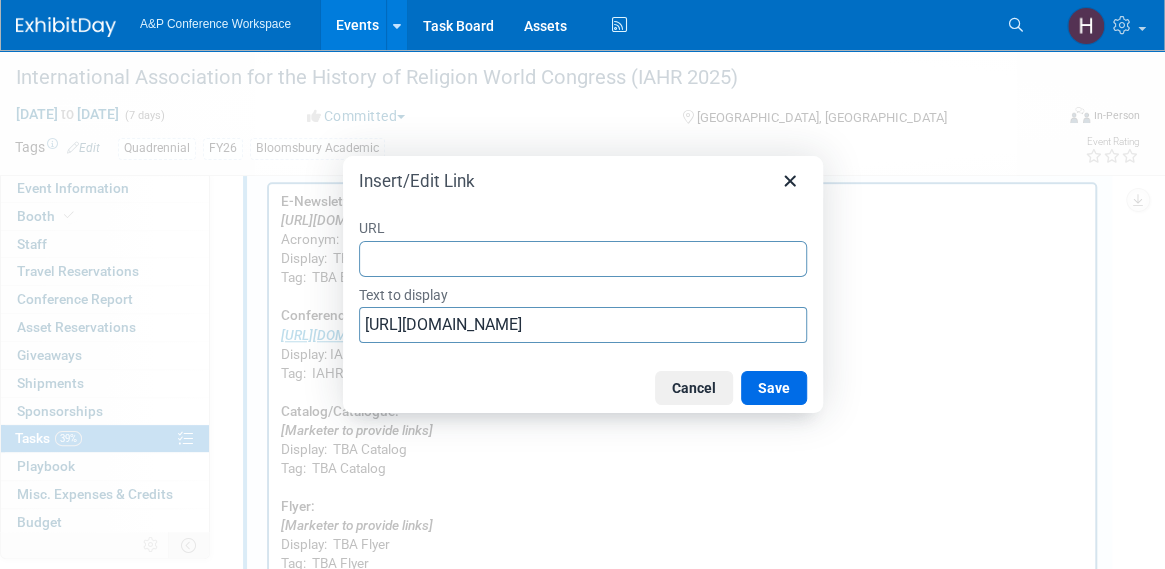 type on "https://www.bloomsbury.com/uk/newsletters/religious-studies-newsletter/" 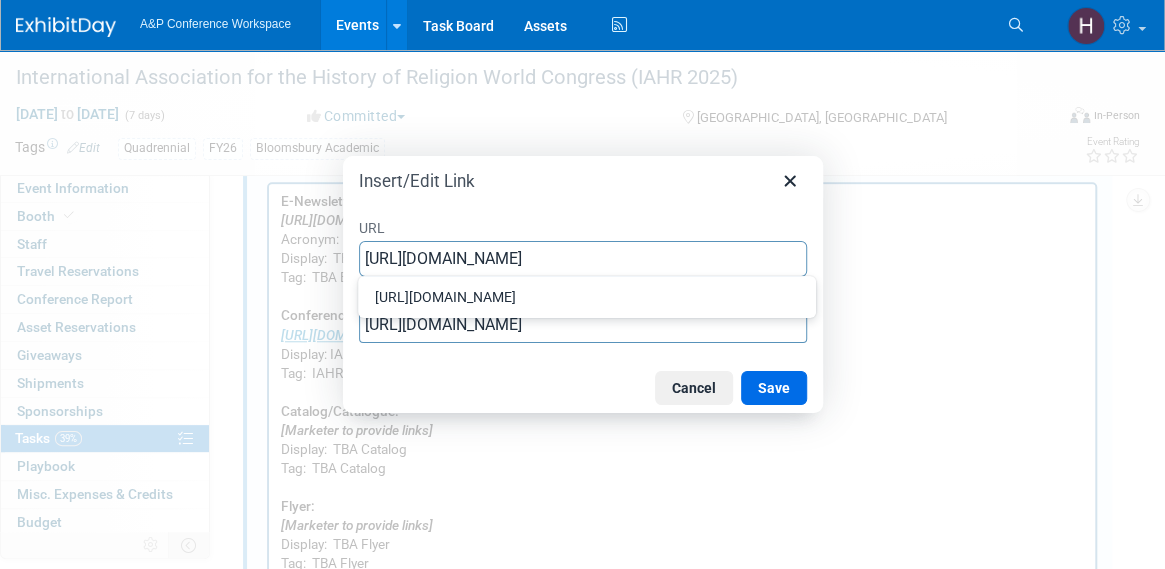 scroll, scrollTop: 0, scrollLeft: 97, axis: horizontal 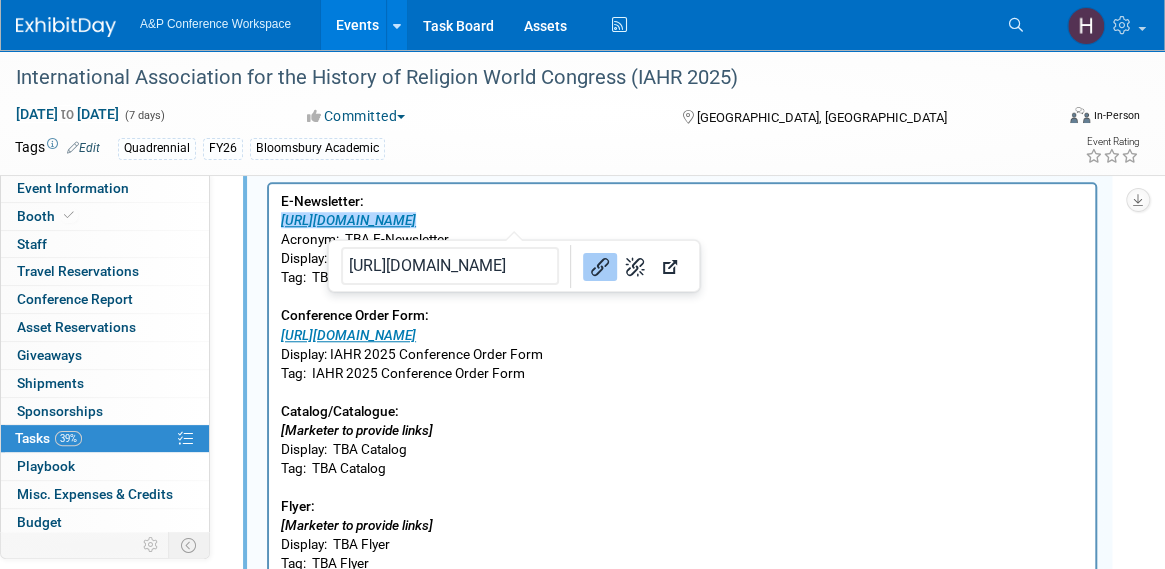 click on "E-Newsletter: https://www.bloomsbury.com/uk/newsletters/religious-studies-newsletter/ Acronym:  TBA E-Newsletter Display:  TBA E-Newsletter Tag:  TBA E-Newsletter Conference Order Form: https://www.bloomsbury.com/media/hesdg3ke/iahr-conference-order-form.pdf Display: IAHR 2025 Conference Order Form Tag:  IAHR 2025 Conference Order Form Catalog/Catalogue: [Marketer to provide links] Display:  TBA Catalog Tag:  TBA Catalog Flyer: [Marketer to provide links] Display:  TBA Flyer Tag:  TBA Flyer" at bounding box center [682, 383] 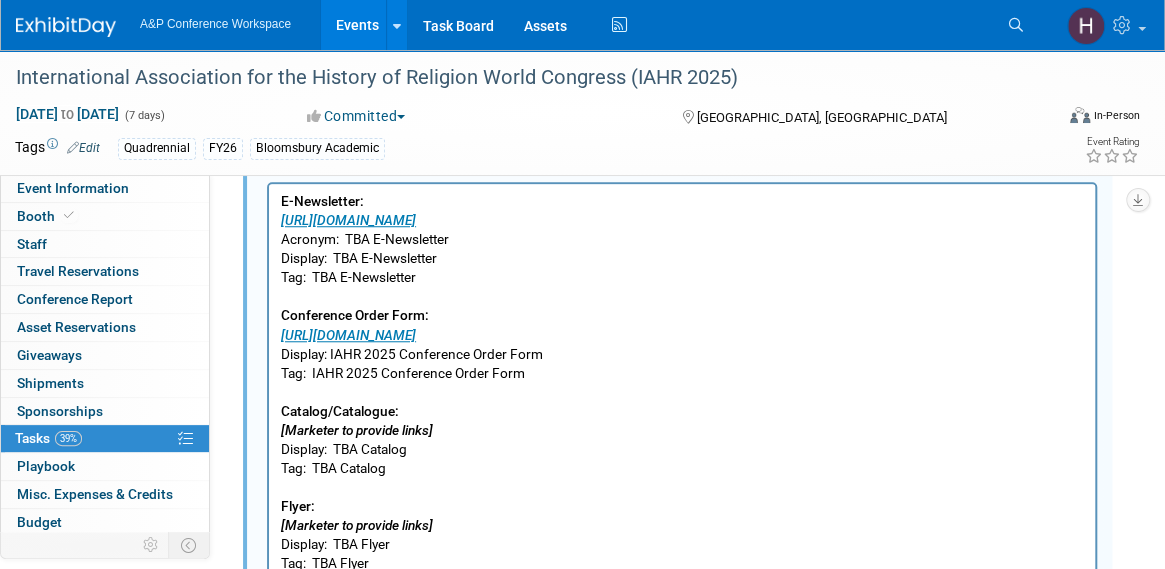 click on "E-Newsletter: https://www.bloomsbury.com/uk/newsletters/religious-studies-newsletter/ Acronym:  TBA E-Newsletter Display:  TBA E-Newsletter Tag:  TBA E-Newsletter Conference Order Form: https://www.bloomsbury.com/media/hesdg3ke/iahr-conference-order-form.pdf Display: IAHR 2025 Conference Order Form Tag:  IAHR 2025 Conference Order Form Catalog/Catalogue: [Marketer to provide links] Display:  TBA Catalog Tag:  TBA Catalog Flyer: [Marketer to provide links] Display:  TBA Flyer Tag:  TBA Flyer" at bounding box center [682, 383] 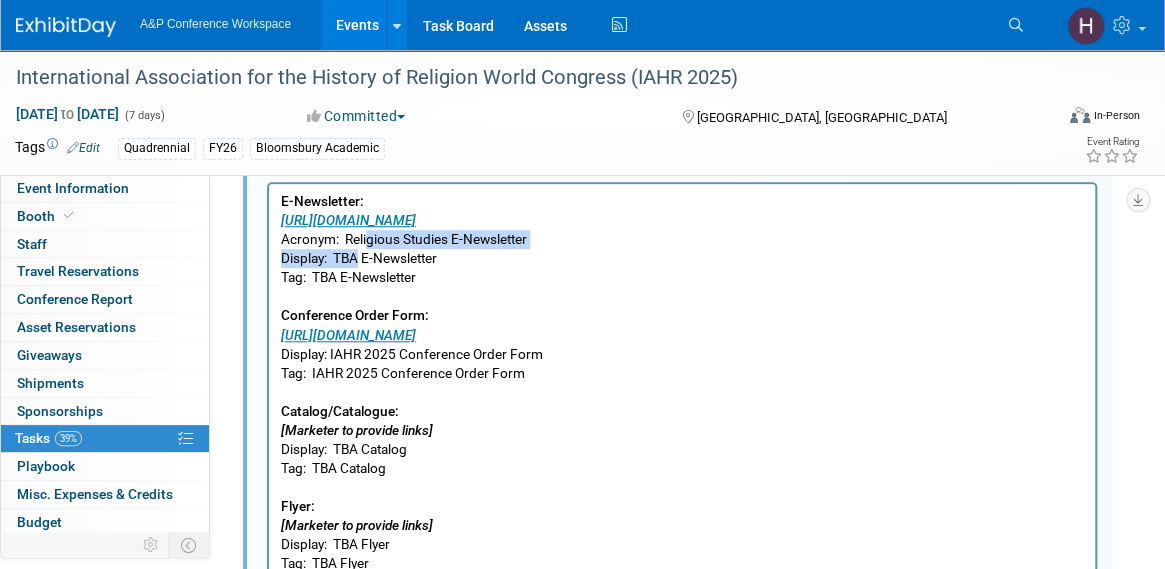 drag, startPoint x: 369, startPoint y: 239, endPoint x: 361, endPoint y: 260, distance: 22.472204 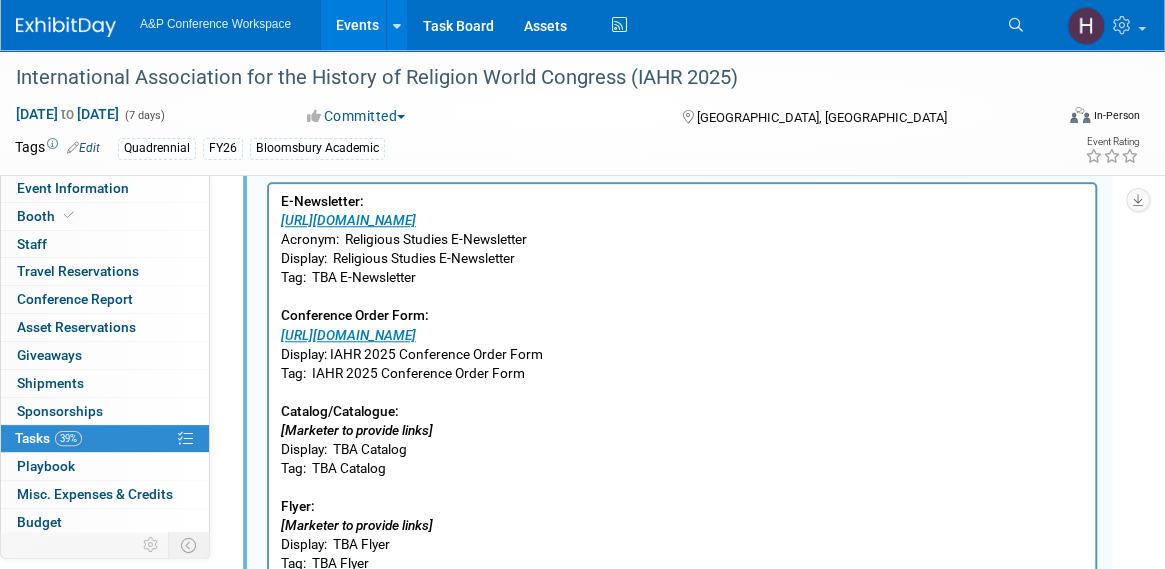 click on "E-Newsletter: https://www.bloomsbury.com/uk/newsletters/religious-studies-newsletter/ Acronym:  Religious Studies E-Newsletter Display:  Religious Studies E-Newsletter Tag:  TBA E-Newsletter Conference Order Form: https://www.bloomsbury.com/media/hesdg3ke/iahr-conference-order-form.pdf Display: IAHR 2025 Conference Order Form Tag:  IAHR 2025 Conference Order Form Catalog/Catalogue: [Marketer to provide links] Display:  TBA Catalog Tag:  TBA Catalog Flyer: [Marketer to provide links] Display:  TBA Flyer Tag:  TBA Flyer" at bounding box center [682, 383] 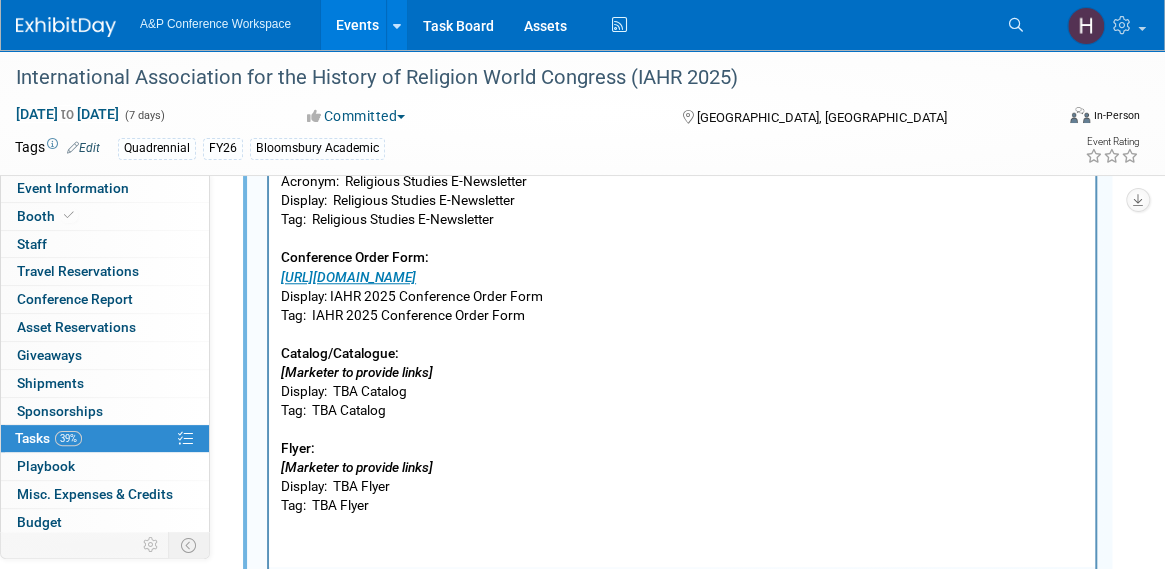 scroll, scrollTop: 667, scrollLeft: 0, axis: vertical 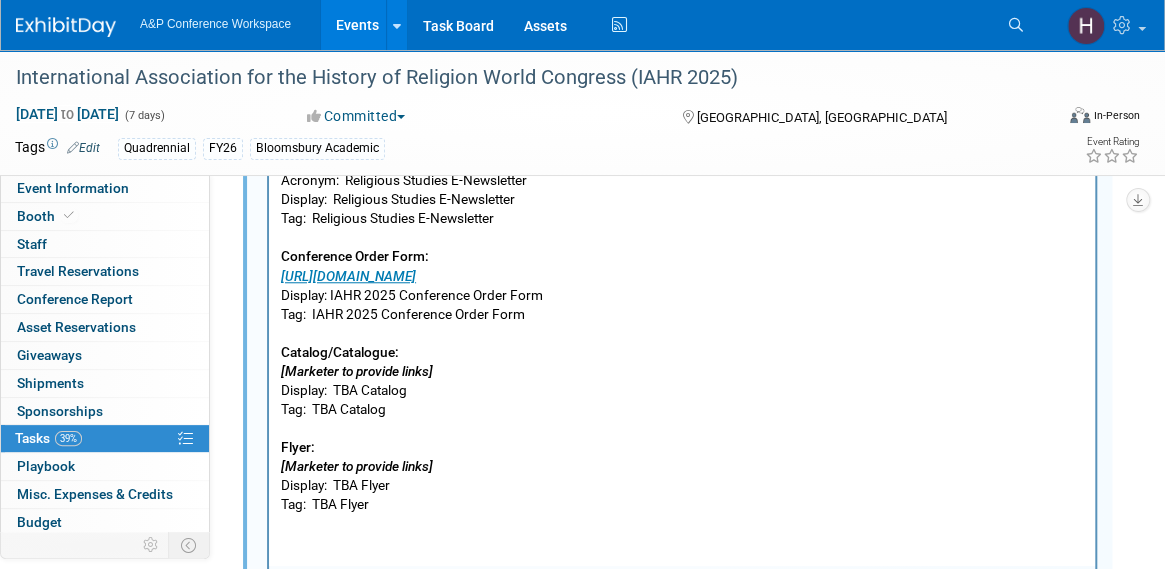 click on "E-Newsletter: https://www.bloomsbury.com/uk/newsletters/religious-studies-newsletter/ Acronym:  Religious Studies E-Newsletter Display:  Religious Studies E-Newsletter Tag:  Religious Studies E-Newsletter Conference Order Form: https://www.bloomsbury.com/media/hesdg3ke/iahr-conference-order-form.pdf Display: IAHR 2025 Conference Order Form Tag:  IAHR 2025 Conference Order Form Catalog/Catalogue: [Marketer to provide links] Display:  TBA Catalog Tag:  TBA Catalog Flyer: [Marketer to provide links] Display:  TBA Flyer Tag:  TBA Flyer" at bounding box center (682, 324) 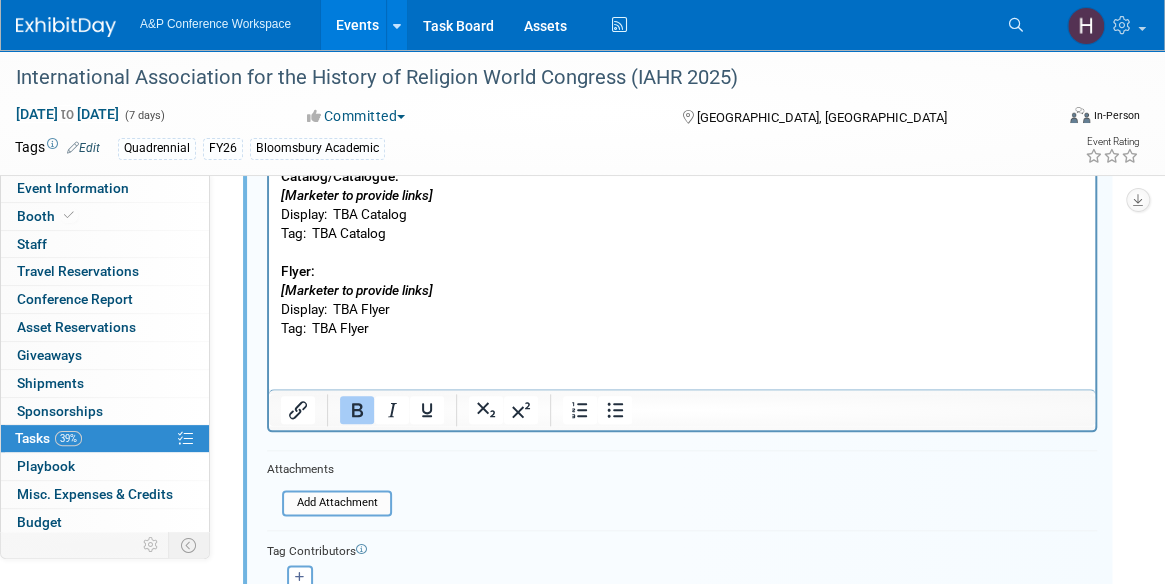 scroll, scrollTop: 817, scrollLeft: 0, axis: vertical 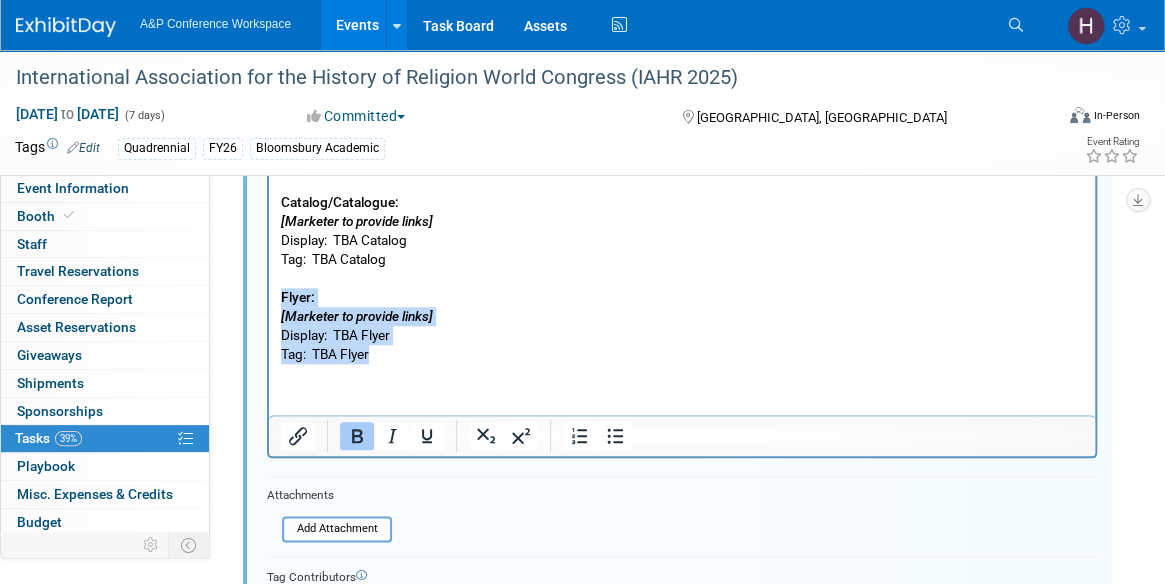 drag, startPoint x: 385, startPoint y: 347, endPoint x: 251, endPoint y: 295, distance: 143.73587 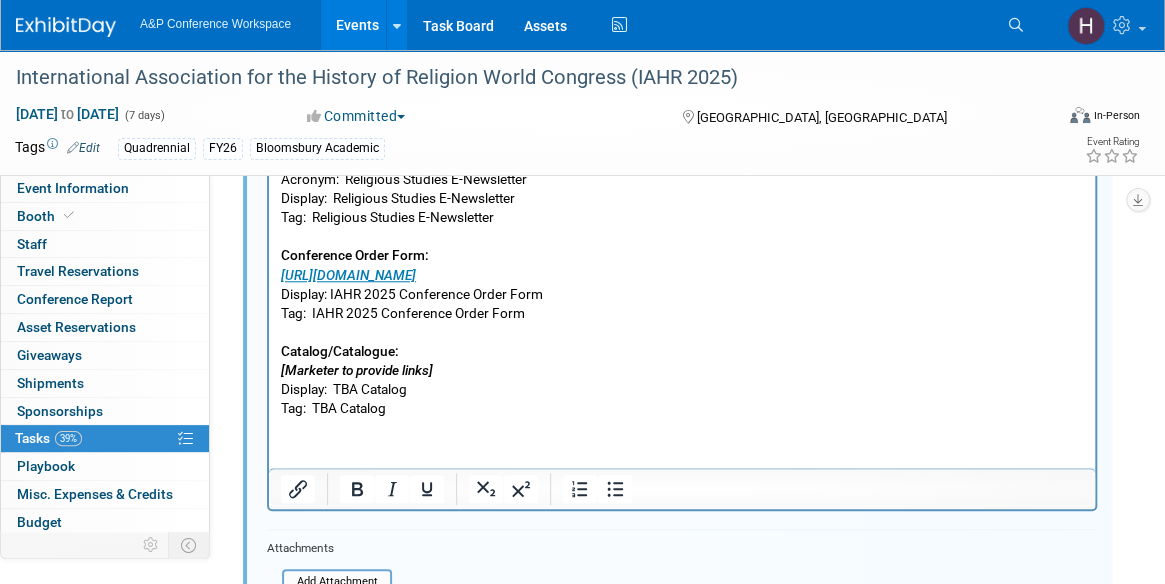 scroll, scrollTop: 651, scrollLeft: 0, axis: vertical 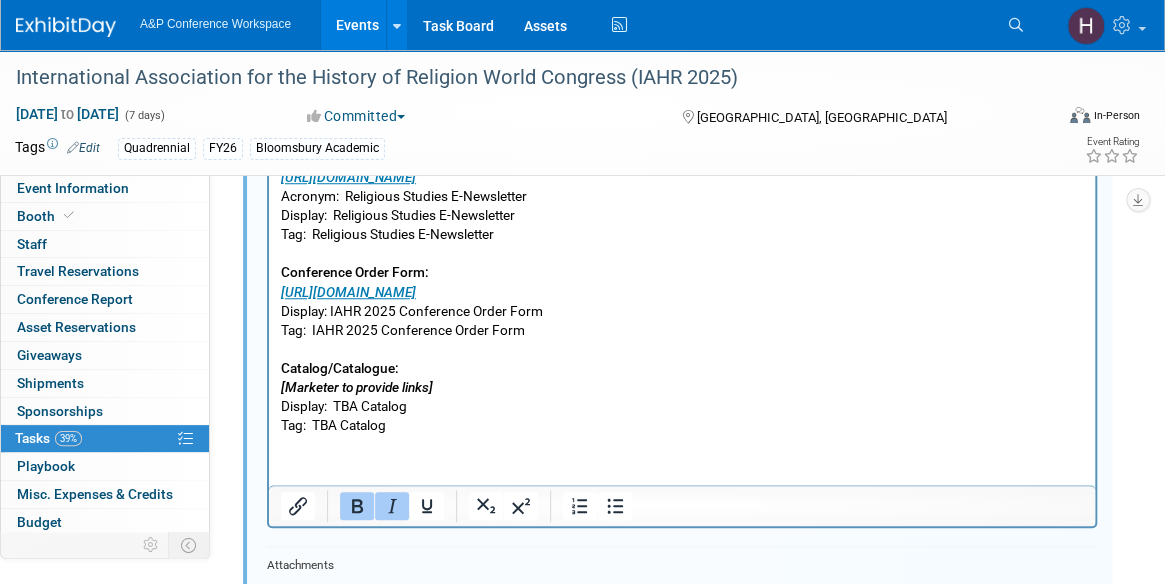click on "E-Newsletter: https://www.bloomsbury.com/uk/newsletters/religious-studies-newsletter/ Acronym:  Religious Studies E-Newsletter Display:  Religious Studies E-Newsletter Tag:  Religious Studies E-Newsletter Conference Order Form: https://www.bloomsbury.com/media/hesdg3ke/iahr-conference-order-form.pdf Display: IAHR 2025 Conference Order Form Tag:  IAHR 2025 Conference Order Form Catalog/Catalogue: [Marketer to provide links] Display:  TBA Catalog Tag:  TBA Catalog" at bounding box center [682, 292] 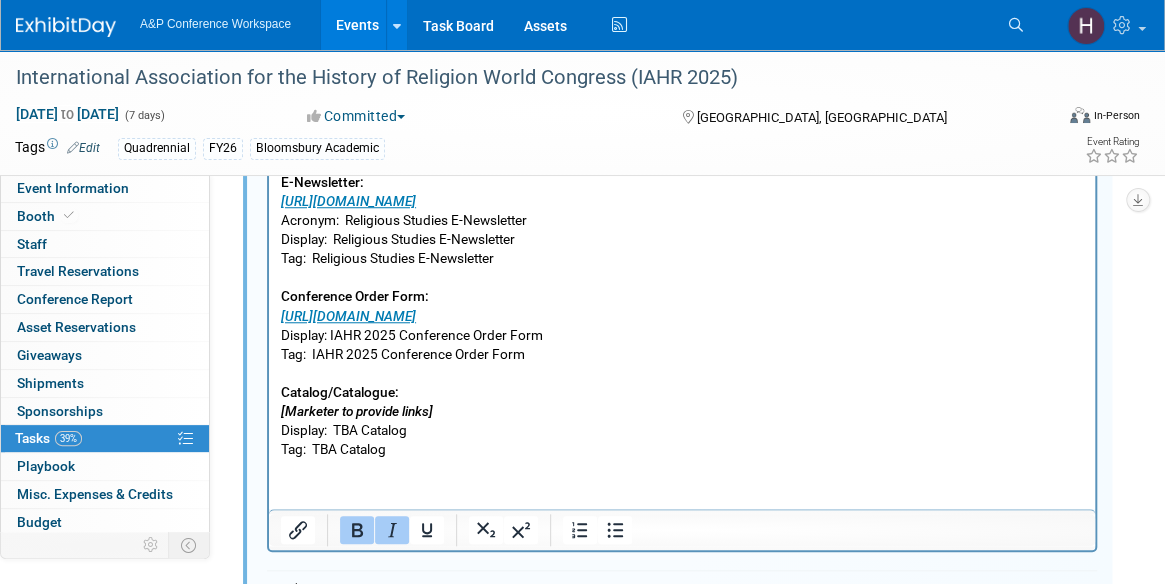 scroll, scrollTop: 626, scrollLeft: 0, axis: vertical 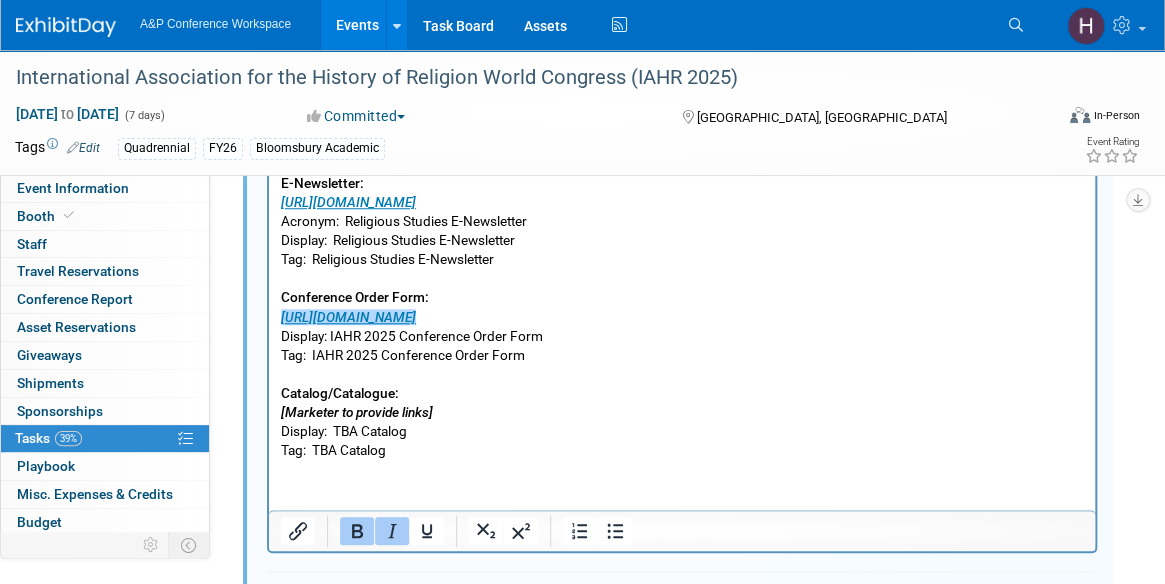 click on "https://www.bloomsbury.com/media/hesdg3ke/iahr-conference-order-form.pdf" at bounding box center (348, 317) 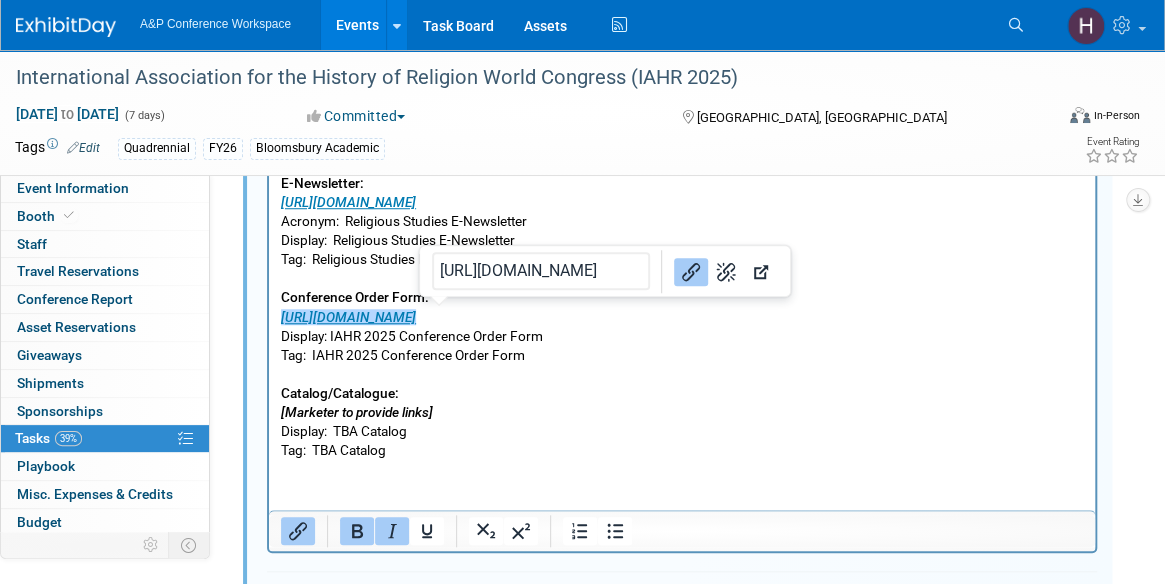 click on "E-Newsletter: https://www.bloomsbury.com/uk/newsletters/religious-studies-newsletter/ Acronym:  Religious Studies E-Newsletter Display:  Religious Studies E-Newsletter Tag:  Religious Studies E-Newsletter Conference Order Form: https://www.bloomsbury.com/media/hesdg3ke/iahr-conference-order-form.pdf Display: IAHR 2025 Conference Order Form Tag:  IAHR 2025 Conference Order Form Catalog/Catalogue: [Marketer to provide links] Display:  TBA Catalog Tag:  TBA Catalog" at bounding box center [682, 317] 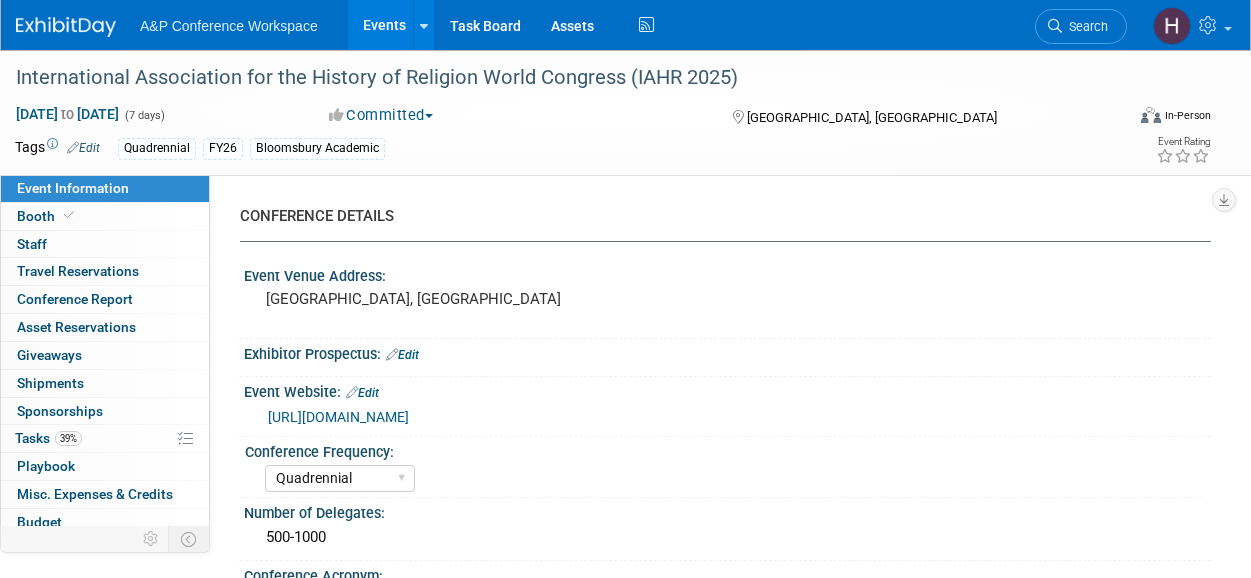 select on "Quadrennial" 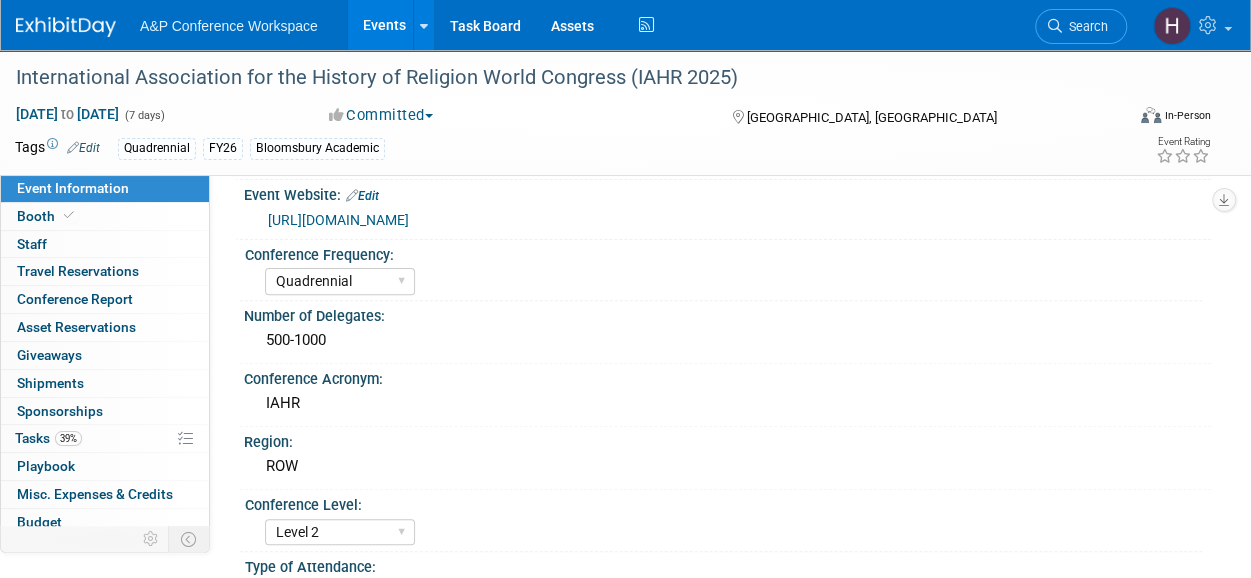scroll, scrollTop: 197, scrollLeft: 0, axis: vertical 